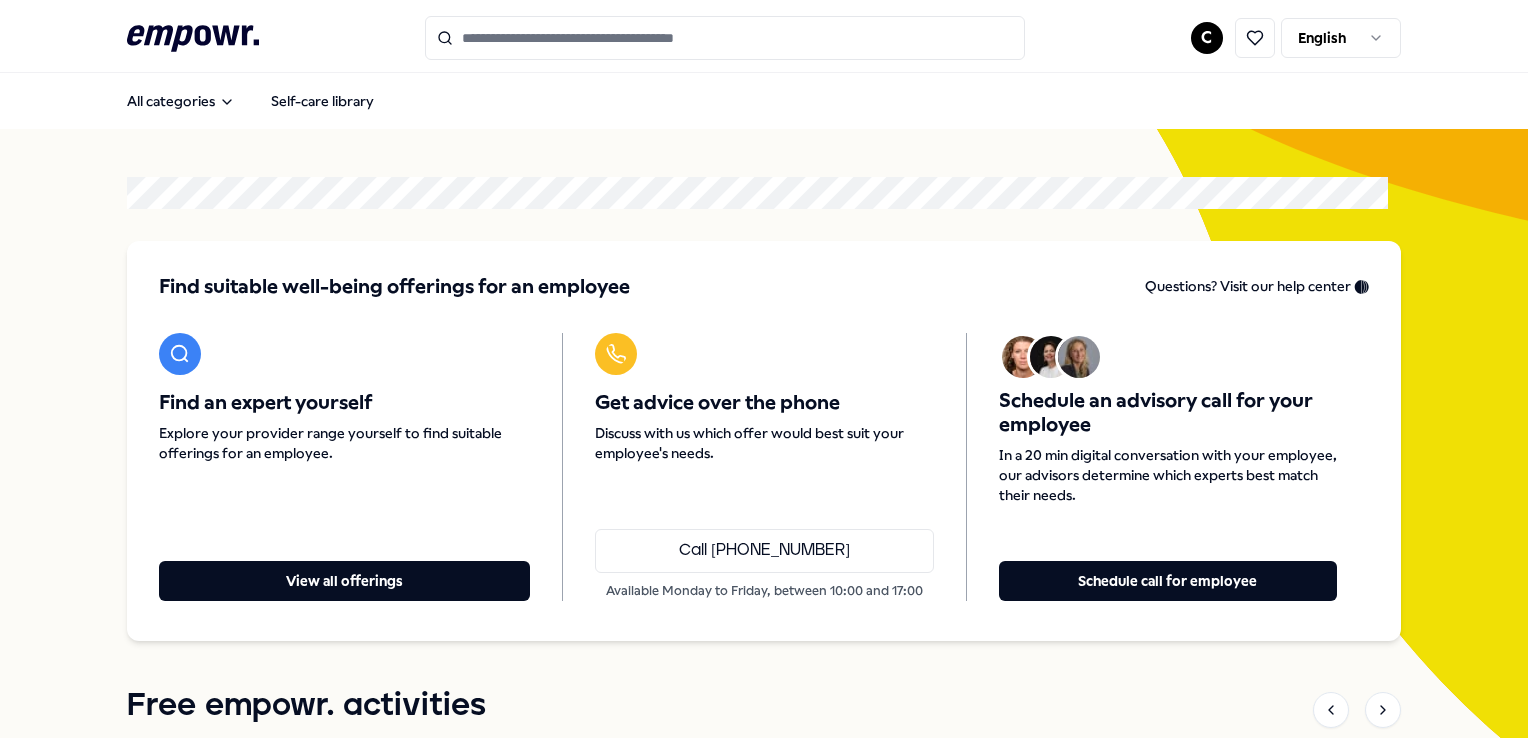 scroll, scrollTop: 0, scrollLeft: 0, axis: both 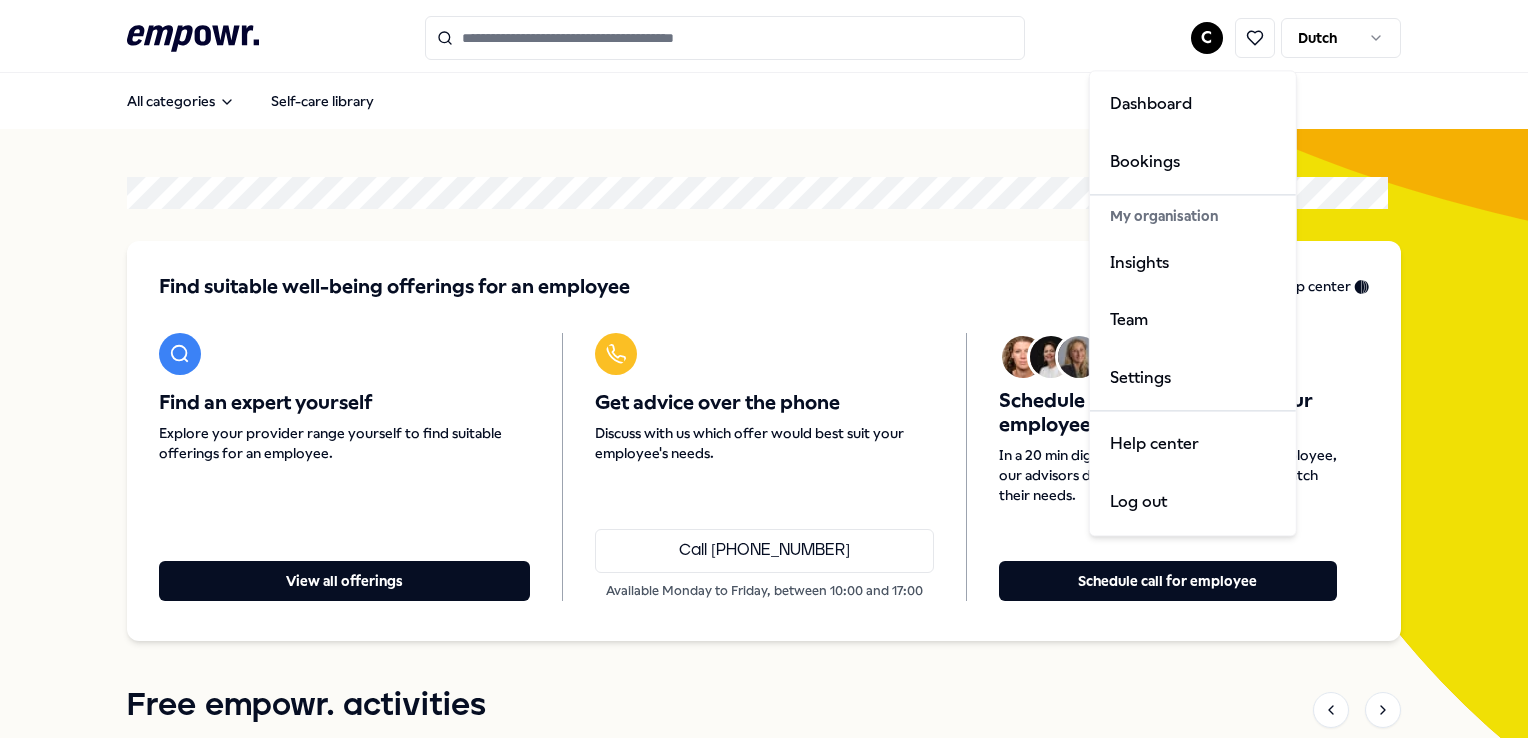 click on ".empowr-logo_svg__cls-1{fill:#03032f} C Dutch All categories   Self-care library Find suitable well-being offerings for an employee Questions? Visit our help center 🛟 Find an expert yourself Explore your provider range yourself to find suitable offerings for an employee. View all offerings Get advice over the phone Discuss with us which offer would best suit your employee's needs. Call [PHONE_NUMBER] Available [DATE] to [DATE], between 10:00 and 17:00 Schedule an advisory call for your employee In a 20 min digital conversation with your employee, our advisors determine which experts best match their needs. Schedule call for employee Free empowr. activities [DATE] 12:00 🇳🇱 How to deal with uncertainty Live session 1 hour [DATE] 12:00 National Vitality Week 2025 Live session 5 days [DATE] 12:00 🇬🇧 How do you deal with your inner critic? Masterclass 1 hour [DATE] 12:00  🇬🇧 Communication: Giving and receiving feedback Live session 1 hour [DATE] 12:00" at bounding box center [764, 369] 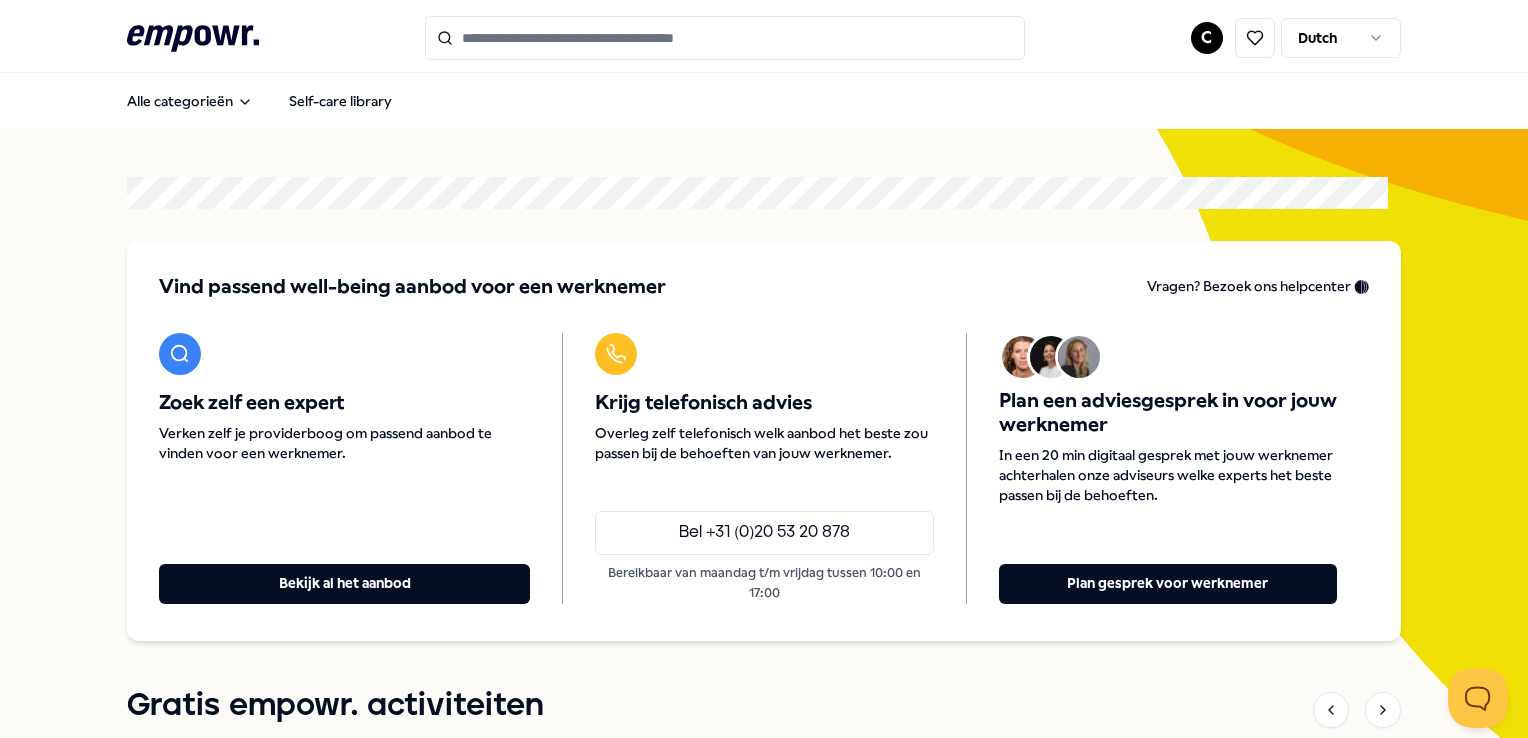 scroll, scrollTop: 0, scrollLeft: 0, axis: both 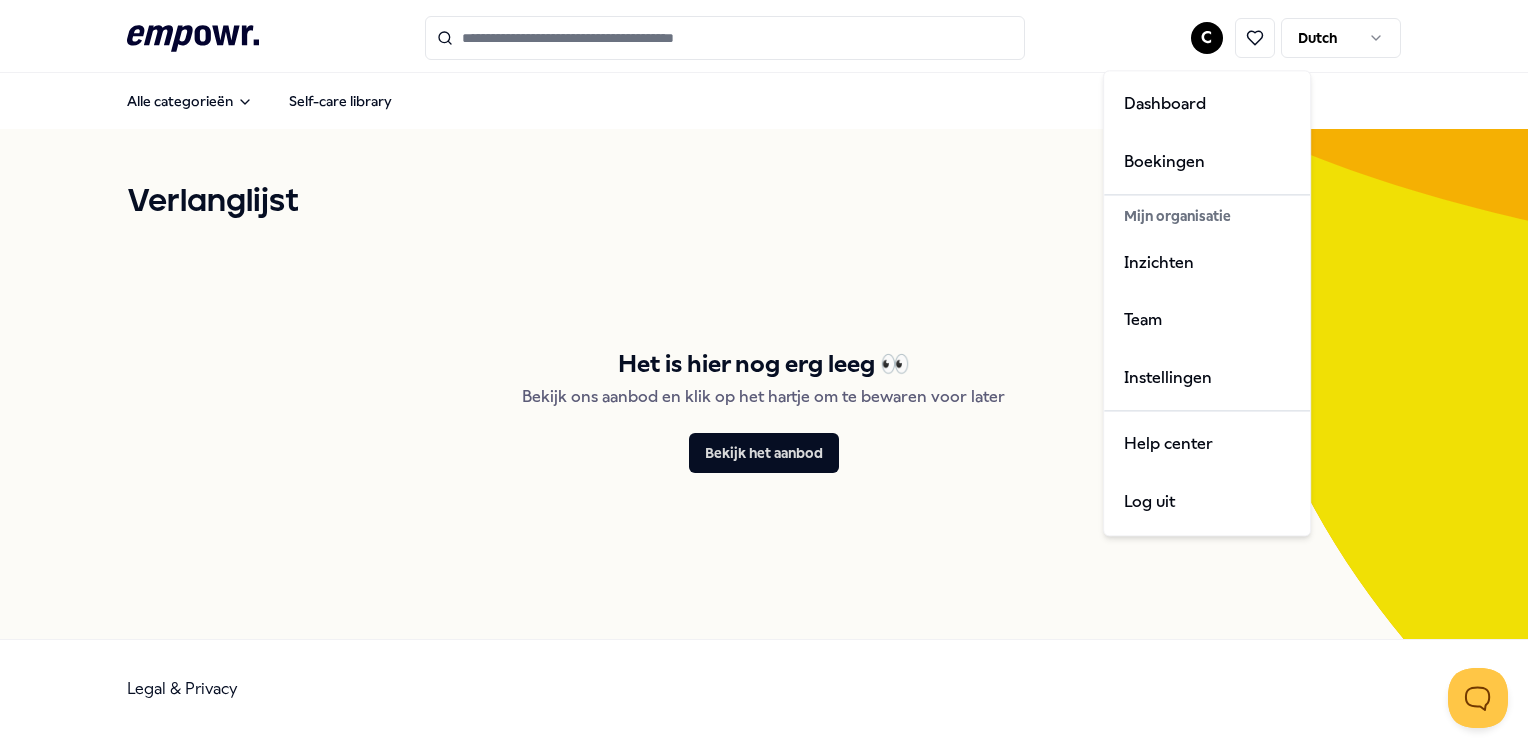click on ".empowr-logo_svg__cls-1{fill:#03032f} C Dutch Alle categorieën   Self-care library Verlanglijst Het is hier nog erg leeg 👀 Bekijk ons aanbod en klik op het hartje om te bewaren voor later Bekijk het aanbod Legal & Privacy
Dashboard Boekingen Mijn organisatie Inzichten Team Instellingen Help center Log uit" at bounding box center (764, 369) 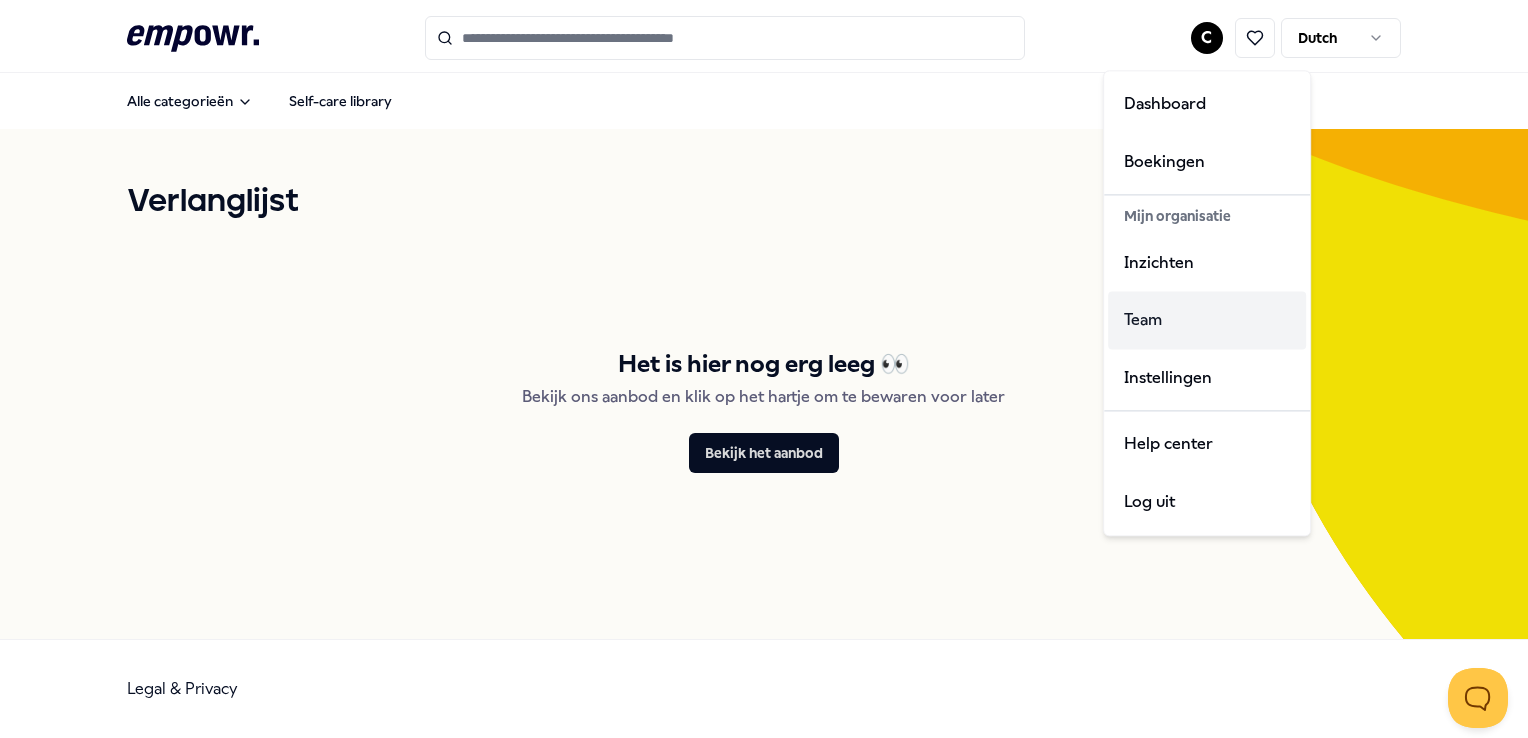 click on "Team" at bounding box center (1207, 321) 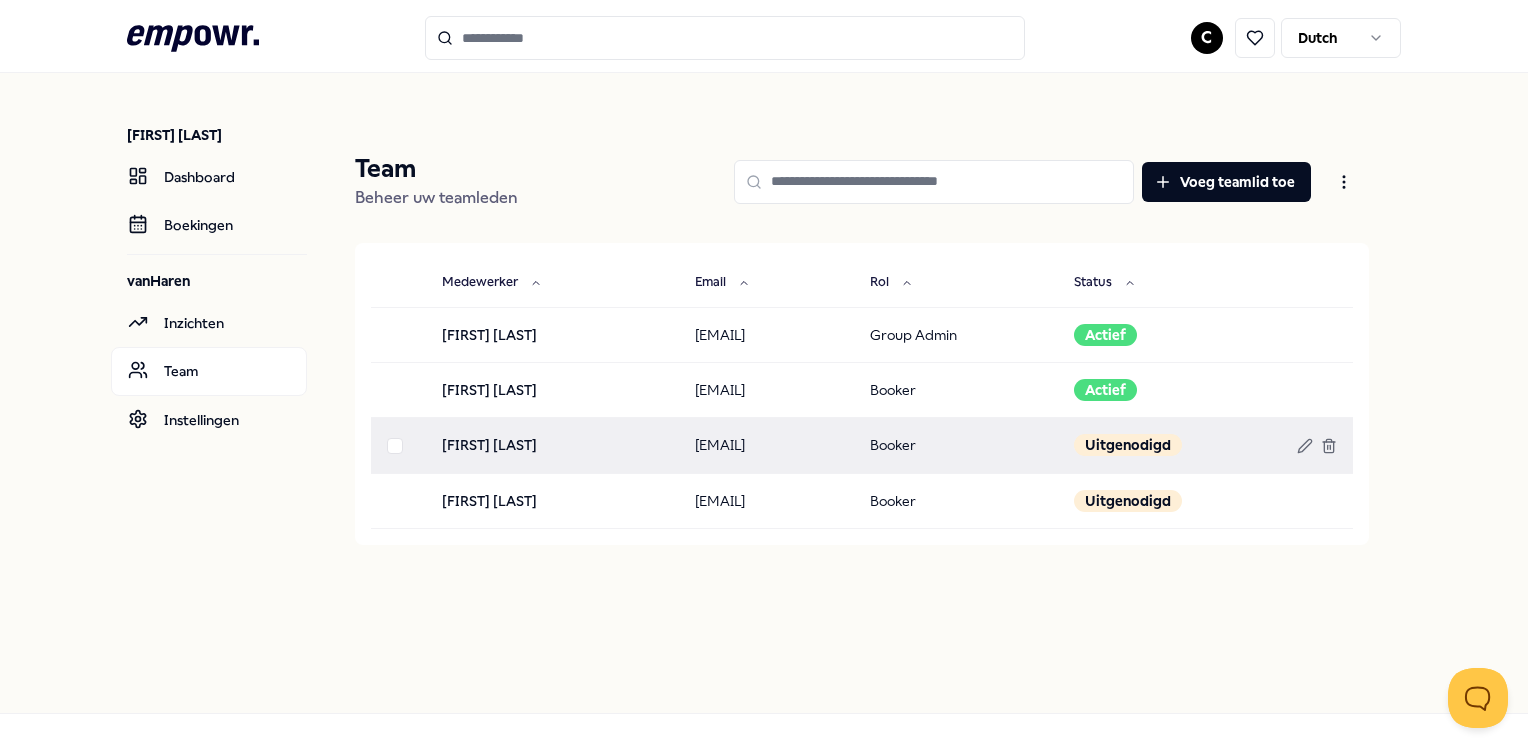 click on "[EMAIL]" at bounding box center (767, 445) 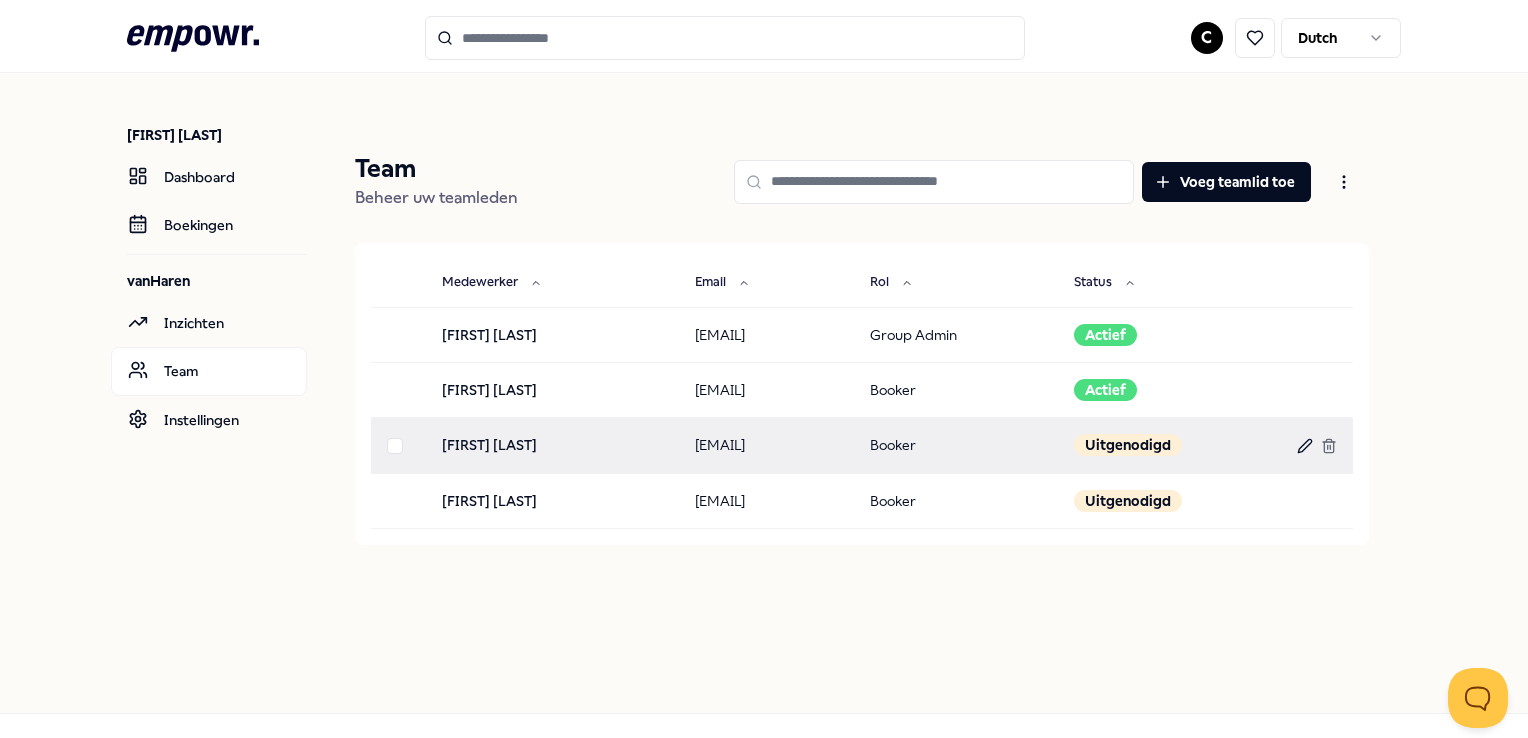 click 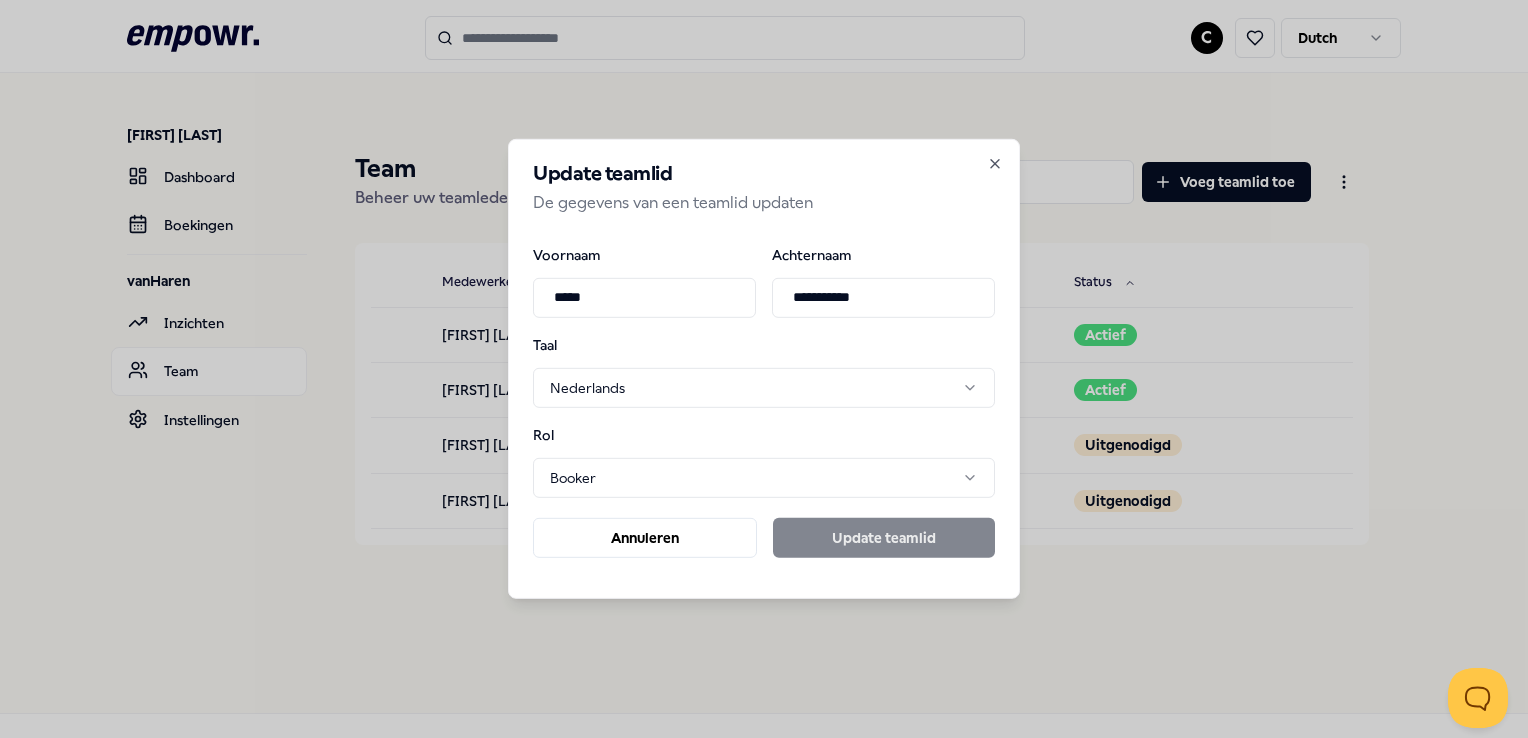 click on "Annuleren Update teamlid" at bounding box center [764, 538] 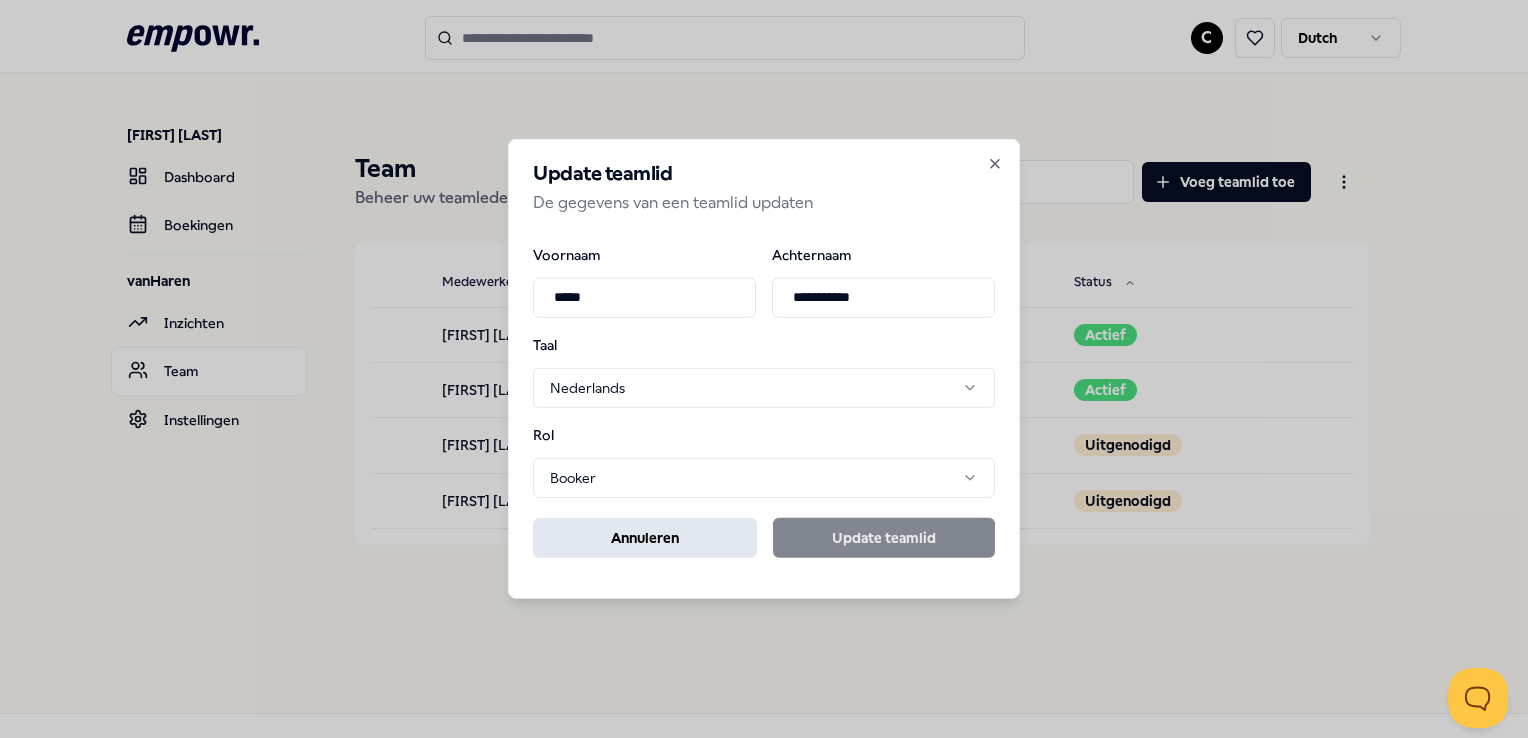 click on "Annuleren" at bounding box center [645, 538] 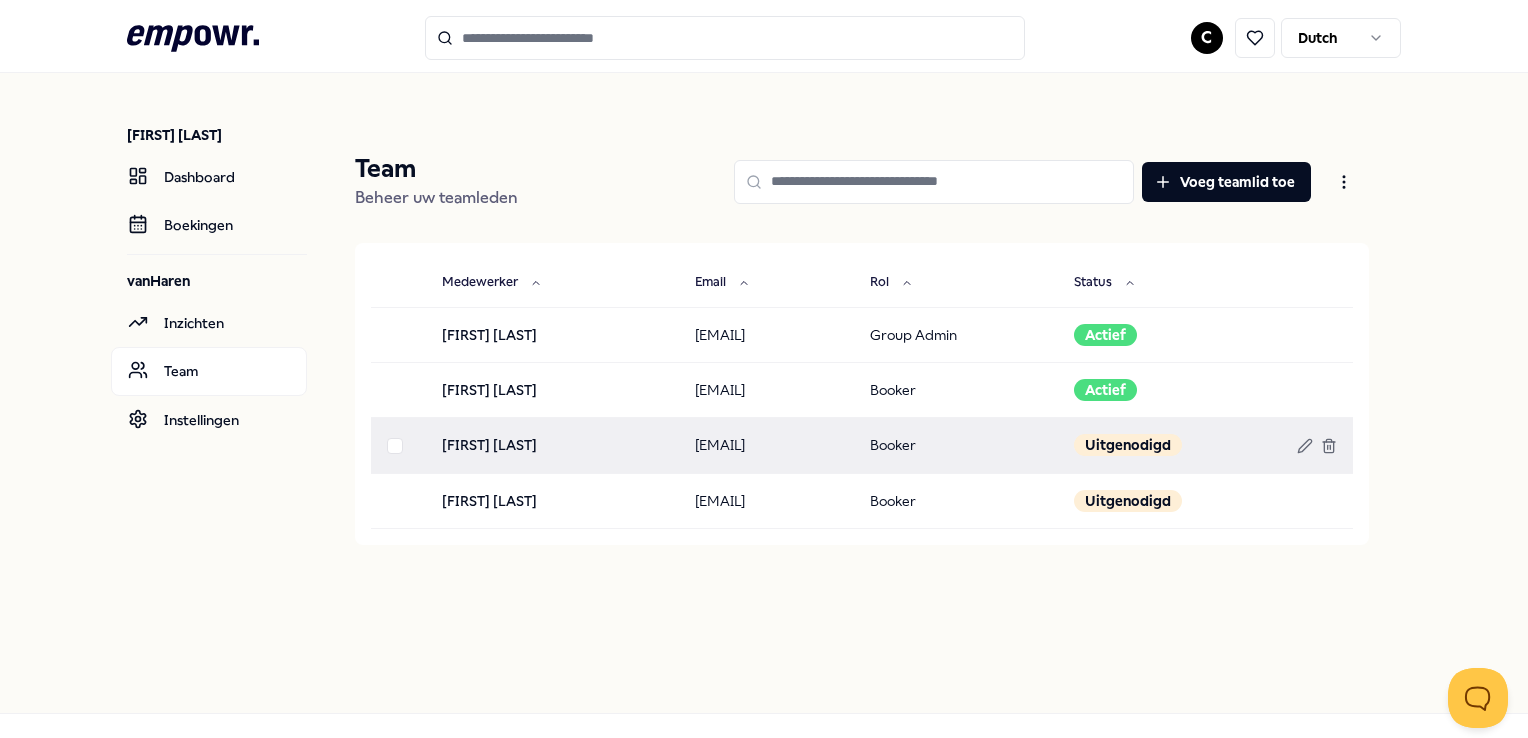 click at bounding box center [395, 446] 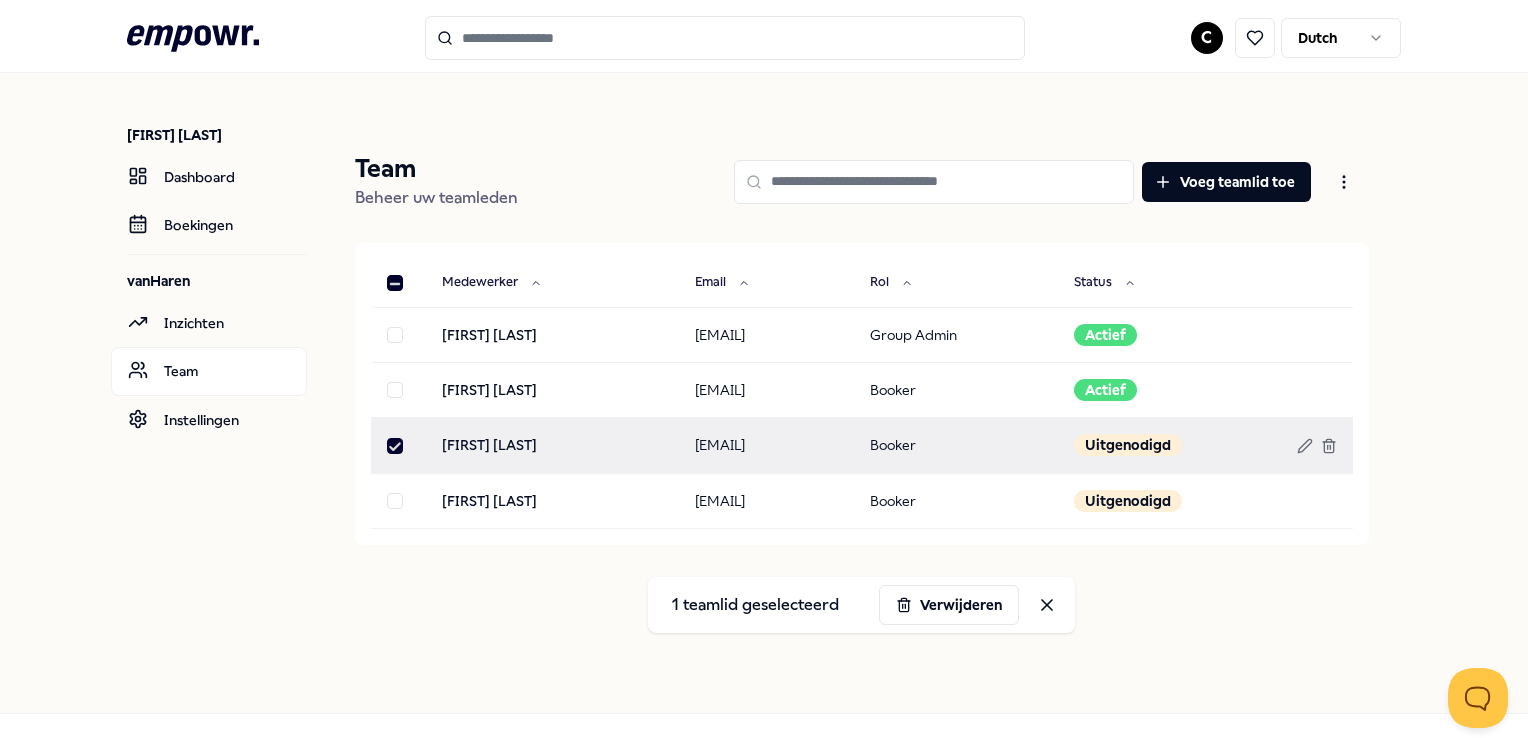 click at bounding box center (398, 445) 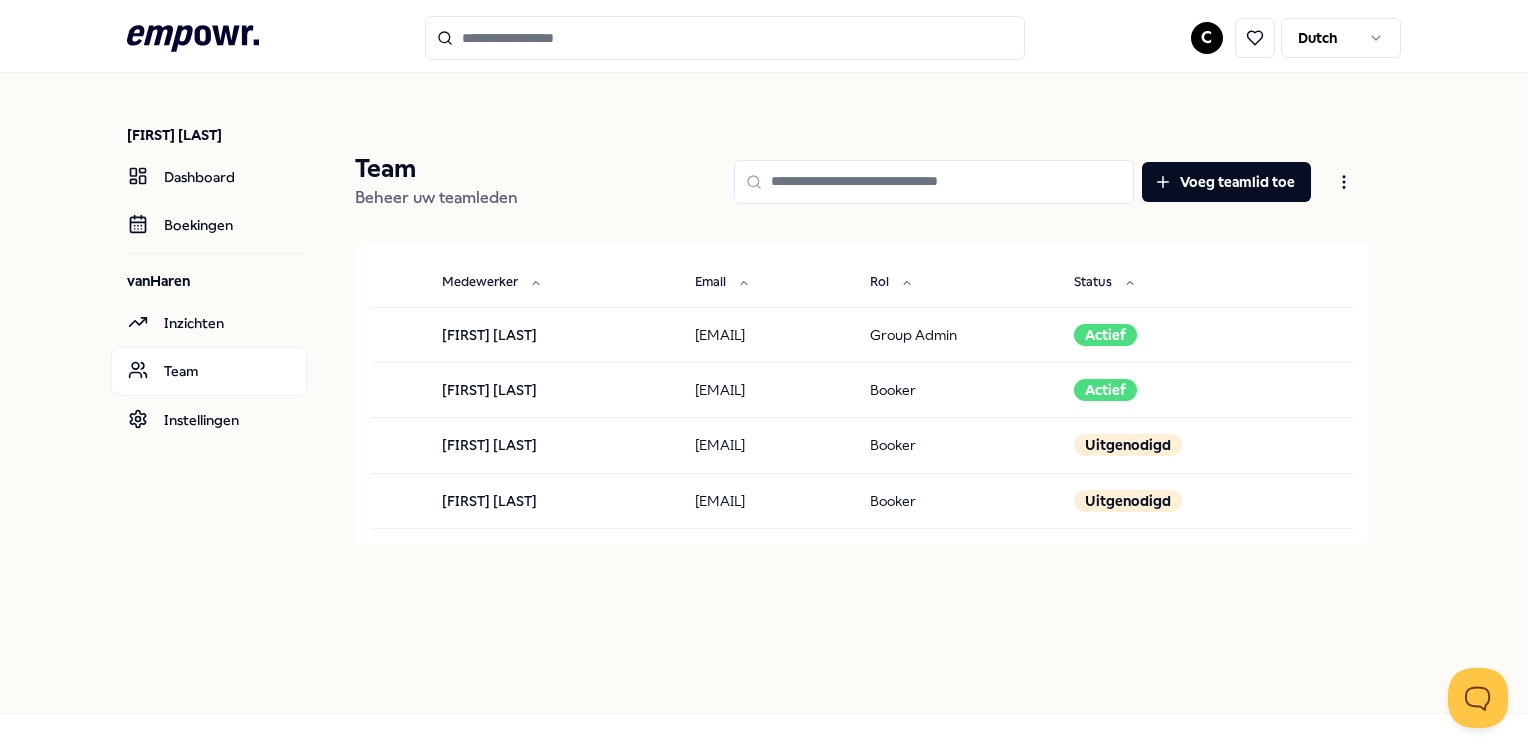 click at bounding box center (861, 605) 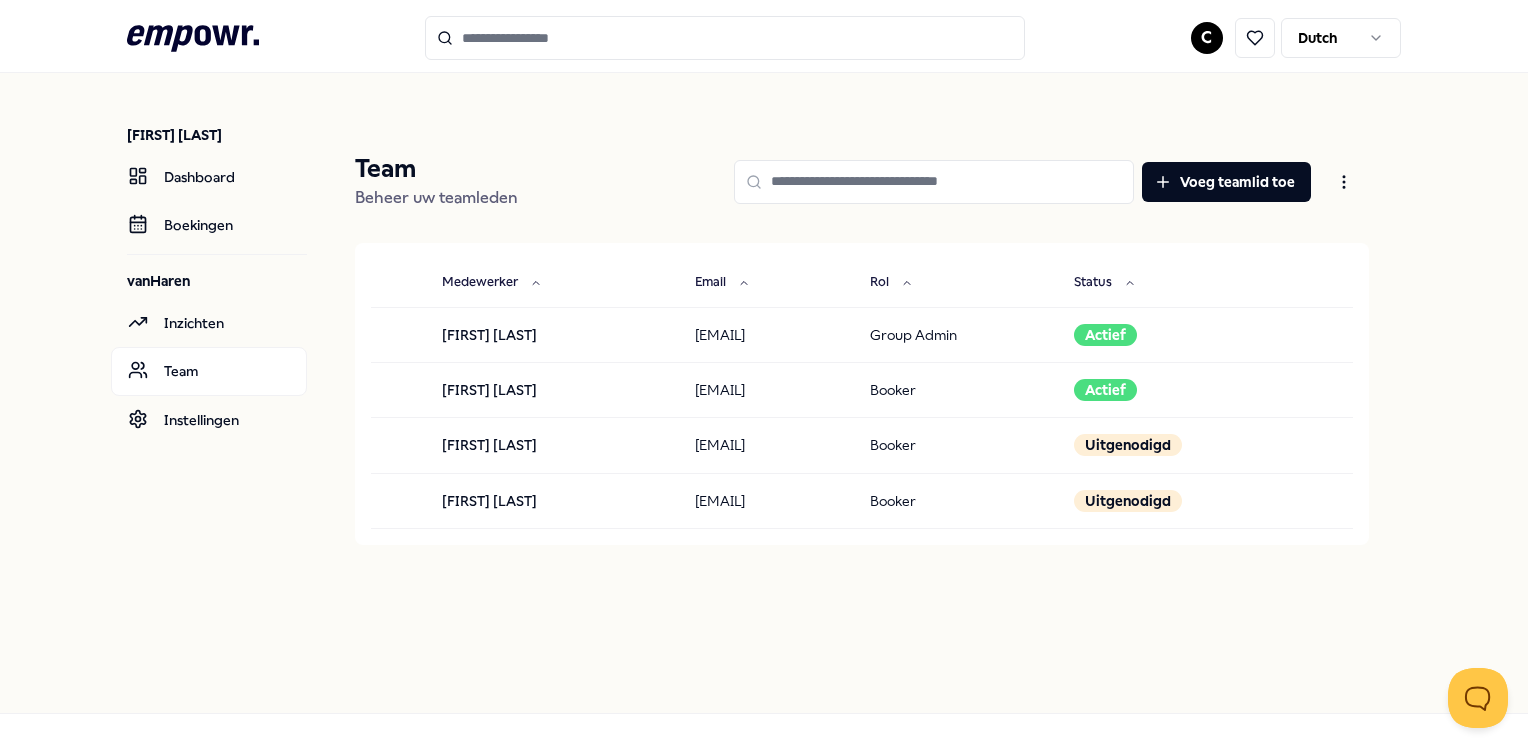 click on "Legal & Privacy" at bounding box center (764, 762) 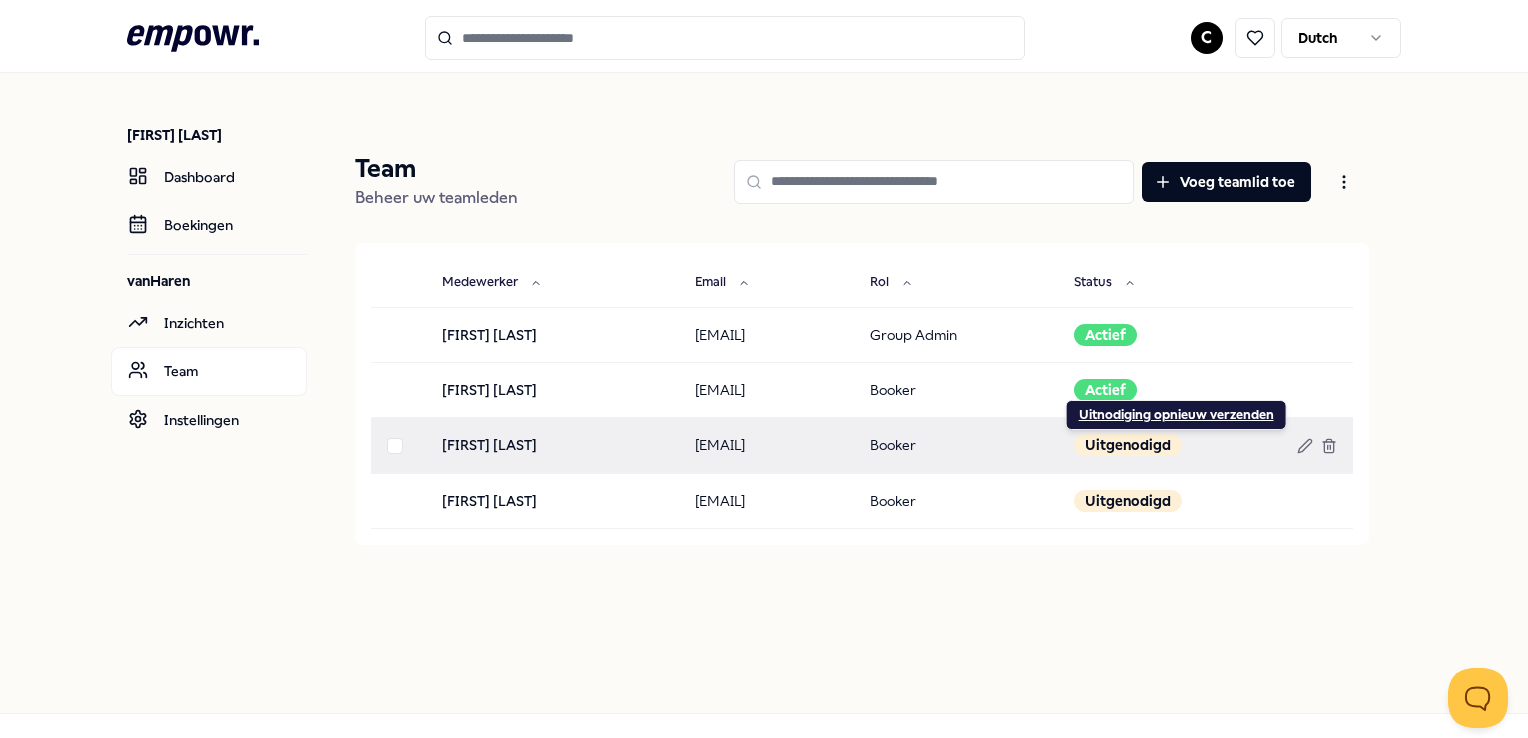 click on "Uitgenodigd" at bounding box center (1128, 445) 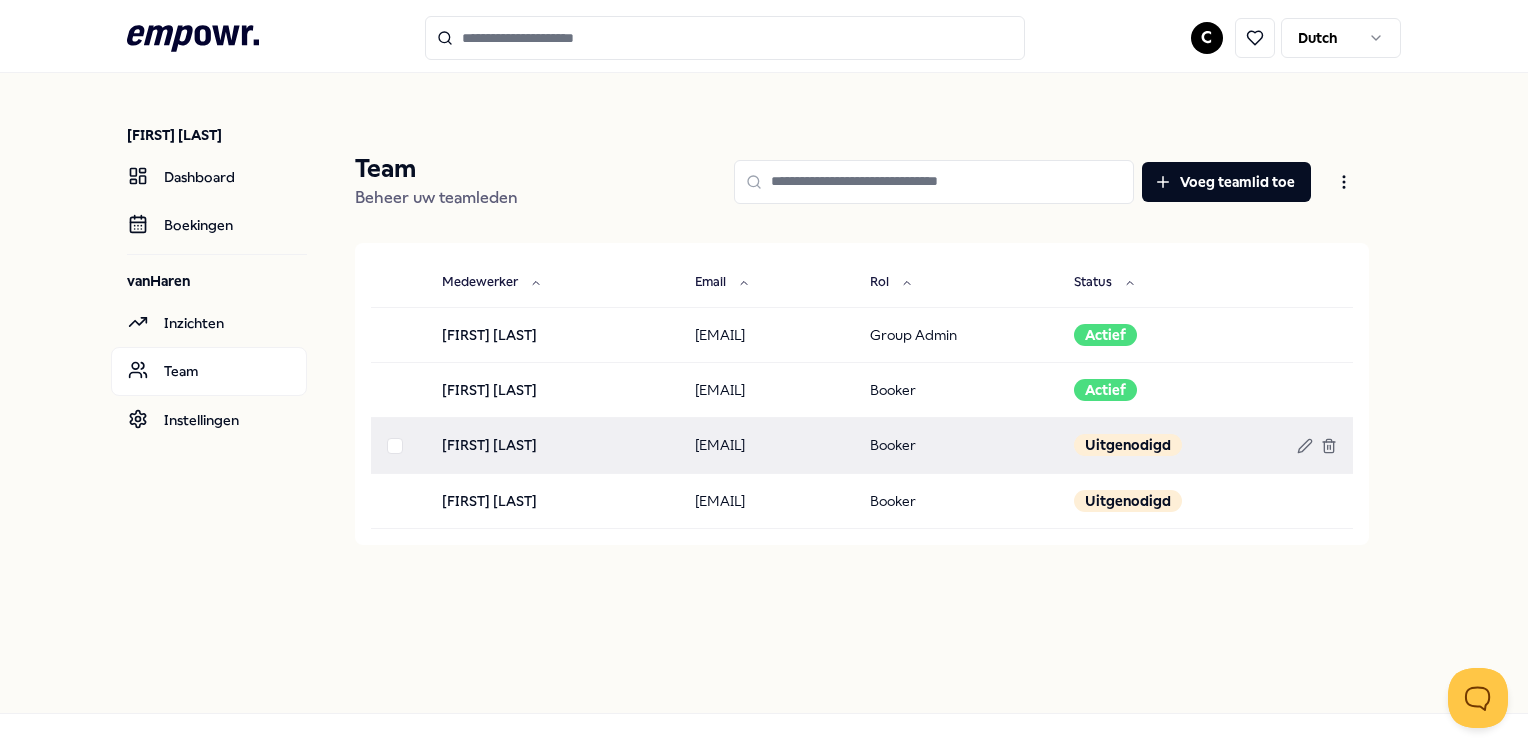 click on "Booker" at bounding box center (955, 445) 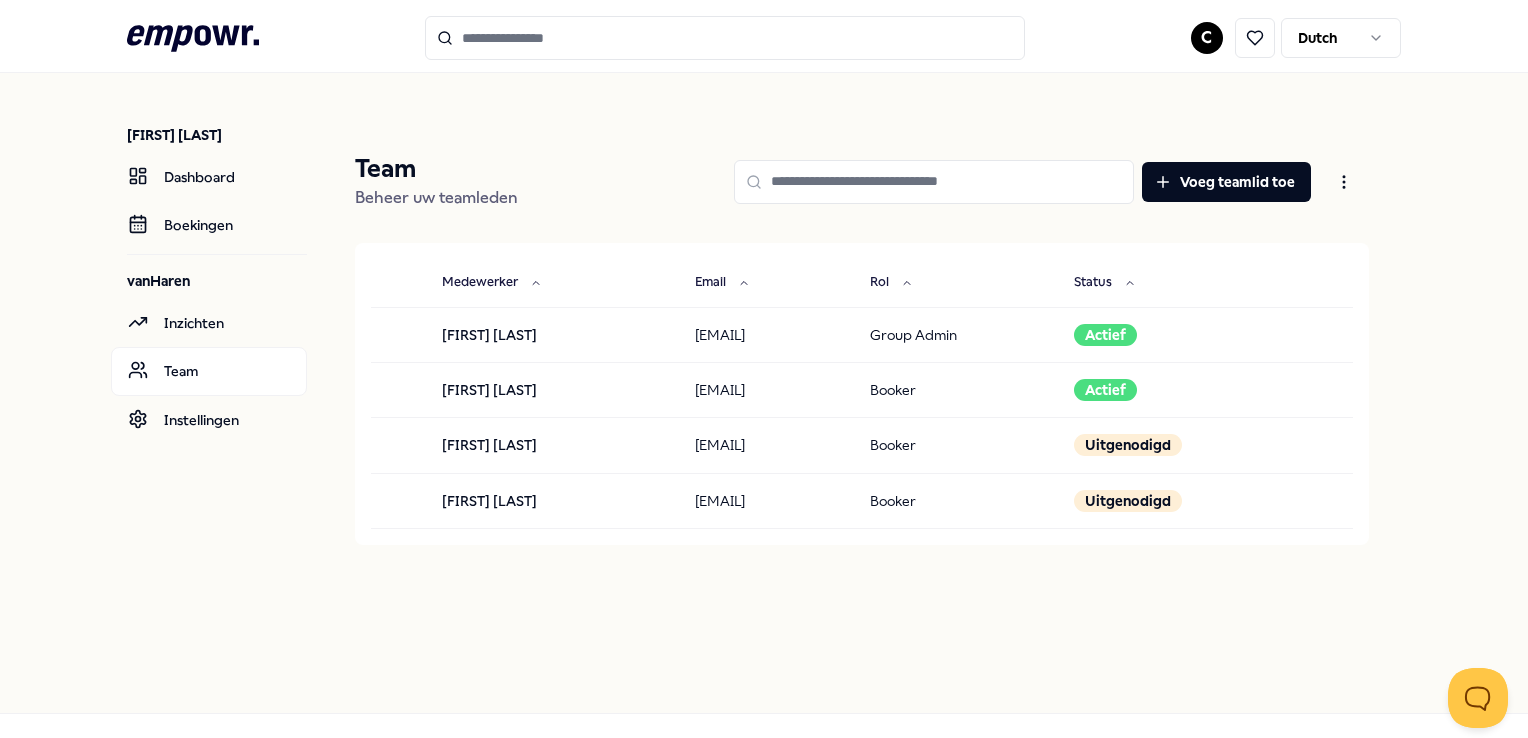 drag, startPoint x: 813, startPoint y: 442, endPoint x: 952, endPoint y: 567, distance: 186.93849 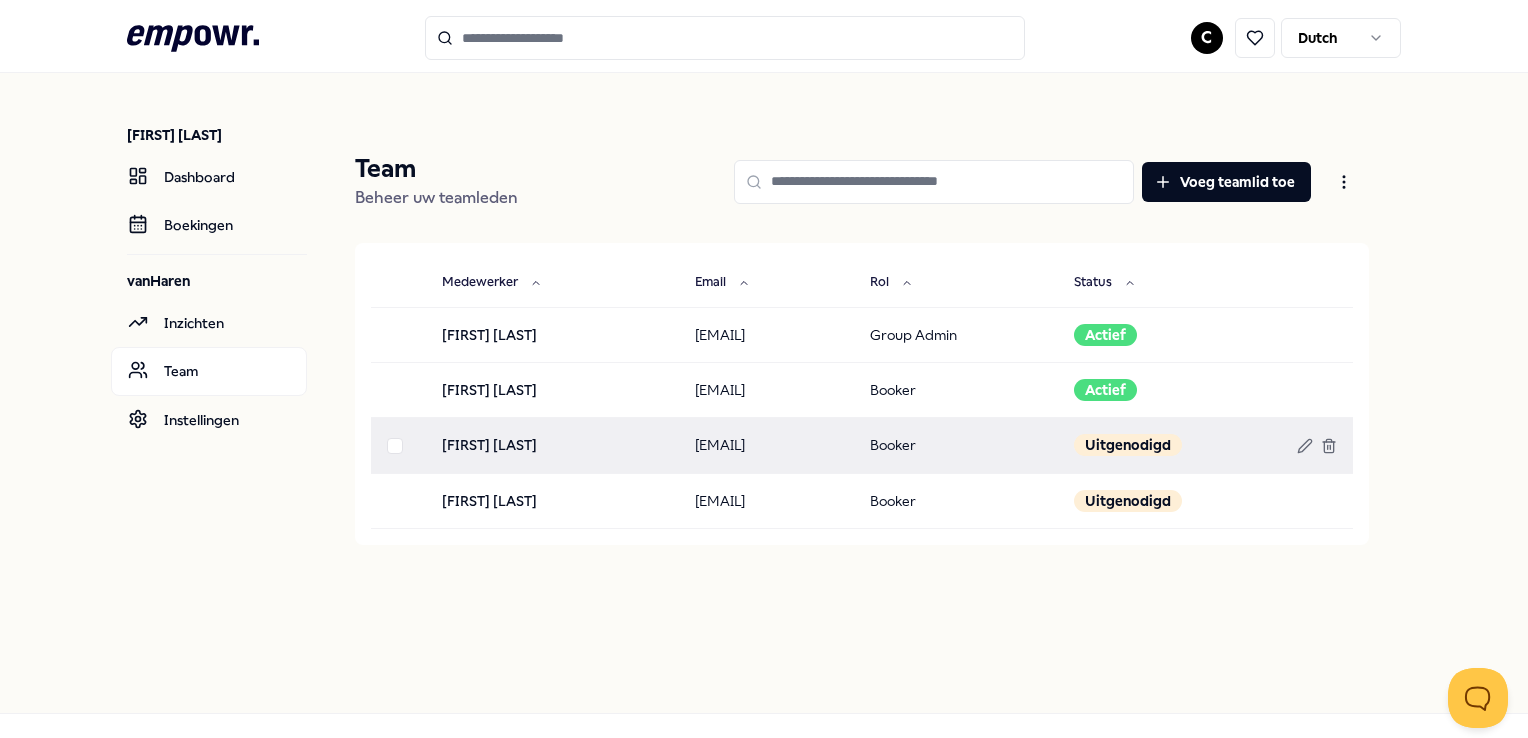click at bounding box center [395, 446] 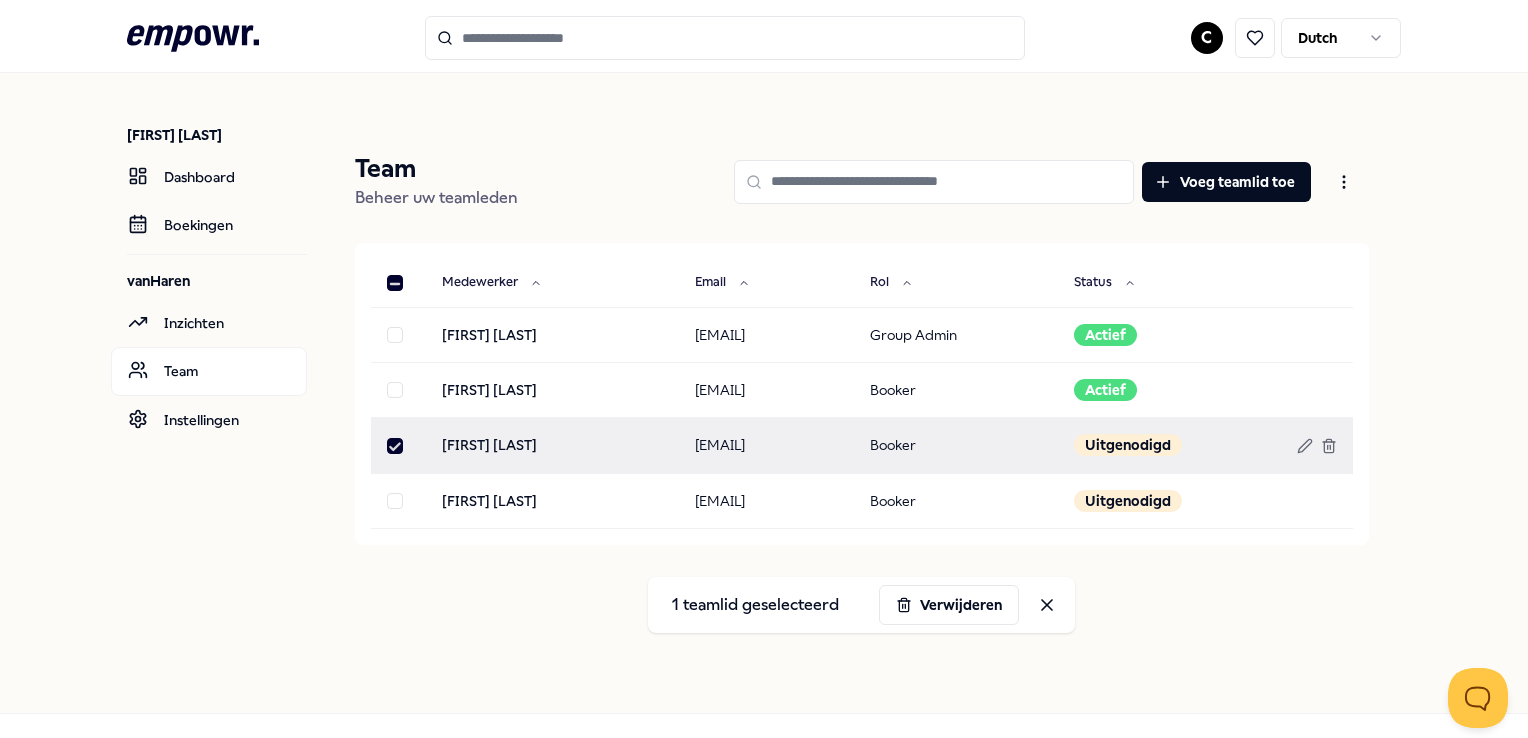 click at bounding box center (406, 446) 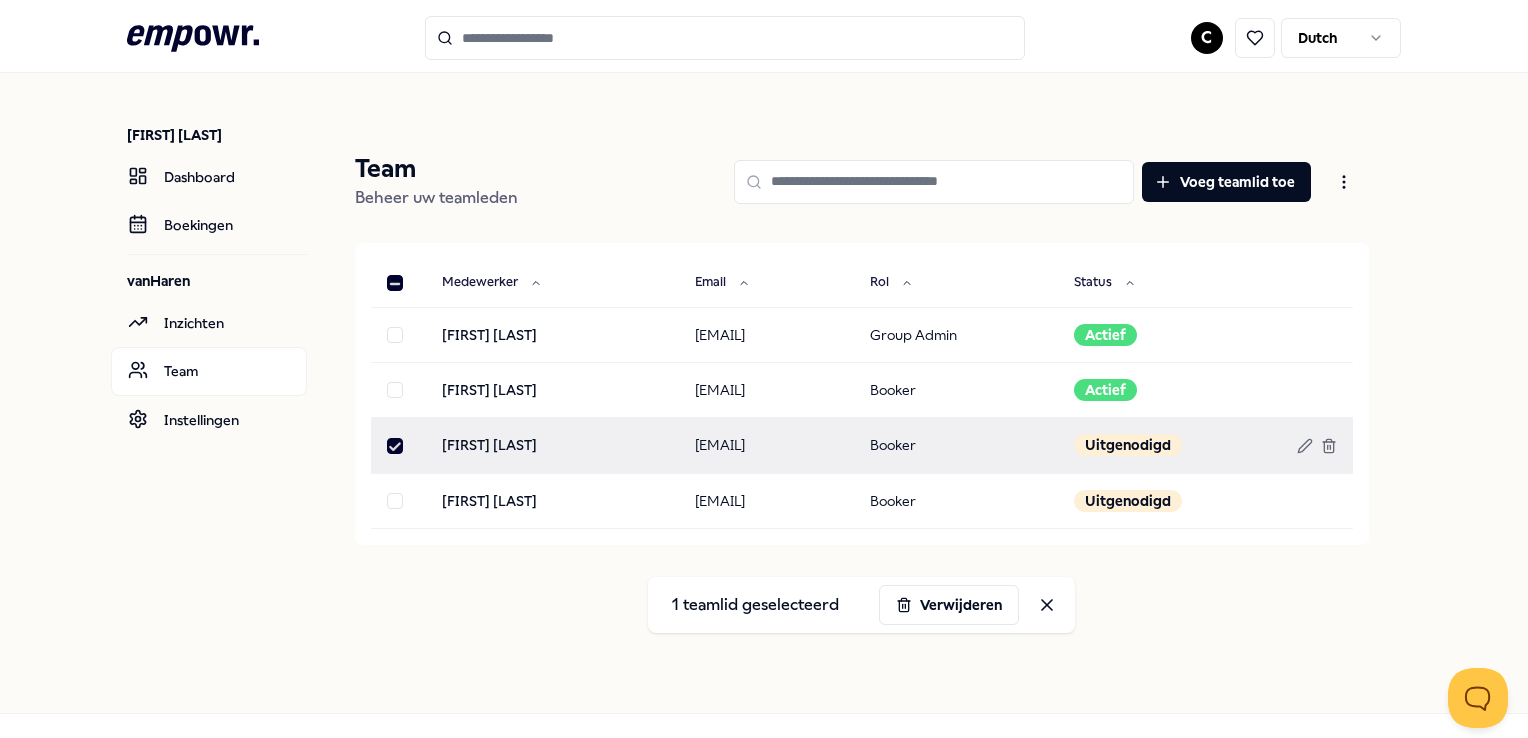 click at bounding box center [395, 446] 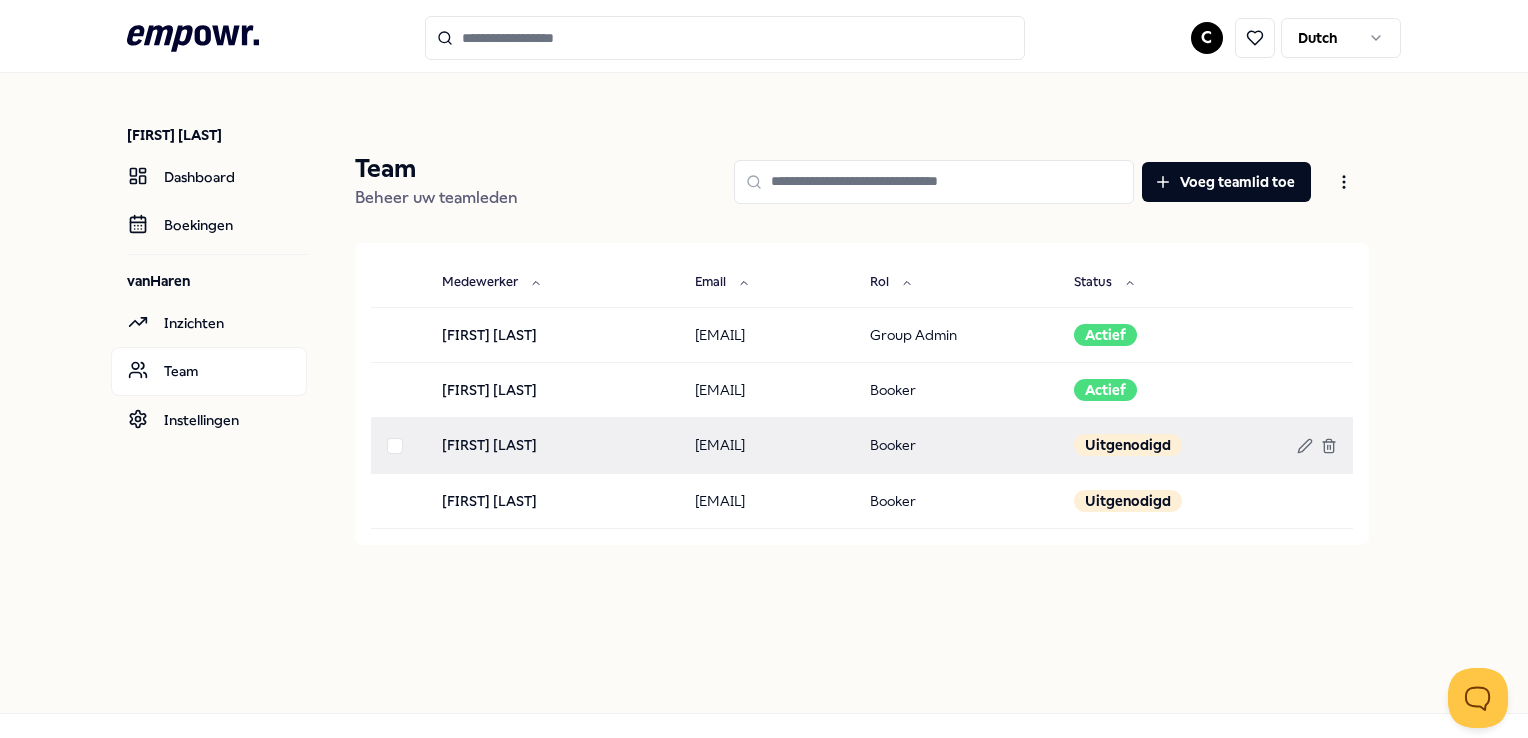 click on "[FIRST] [LAST]" at bounding box center (552, 445) 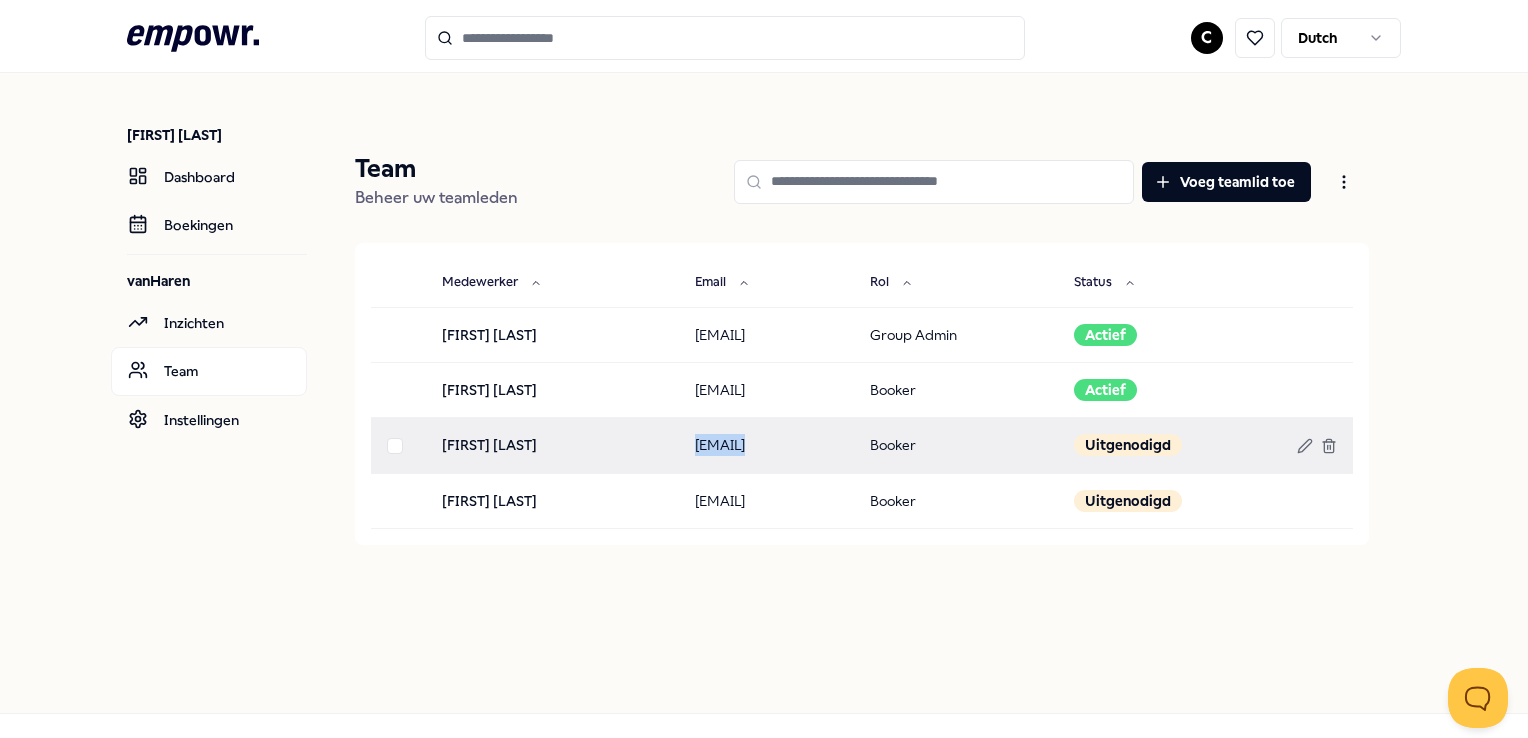 click on "[EMAIL]" at bounding box center (767, 445) 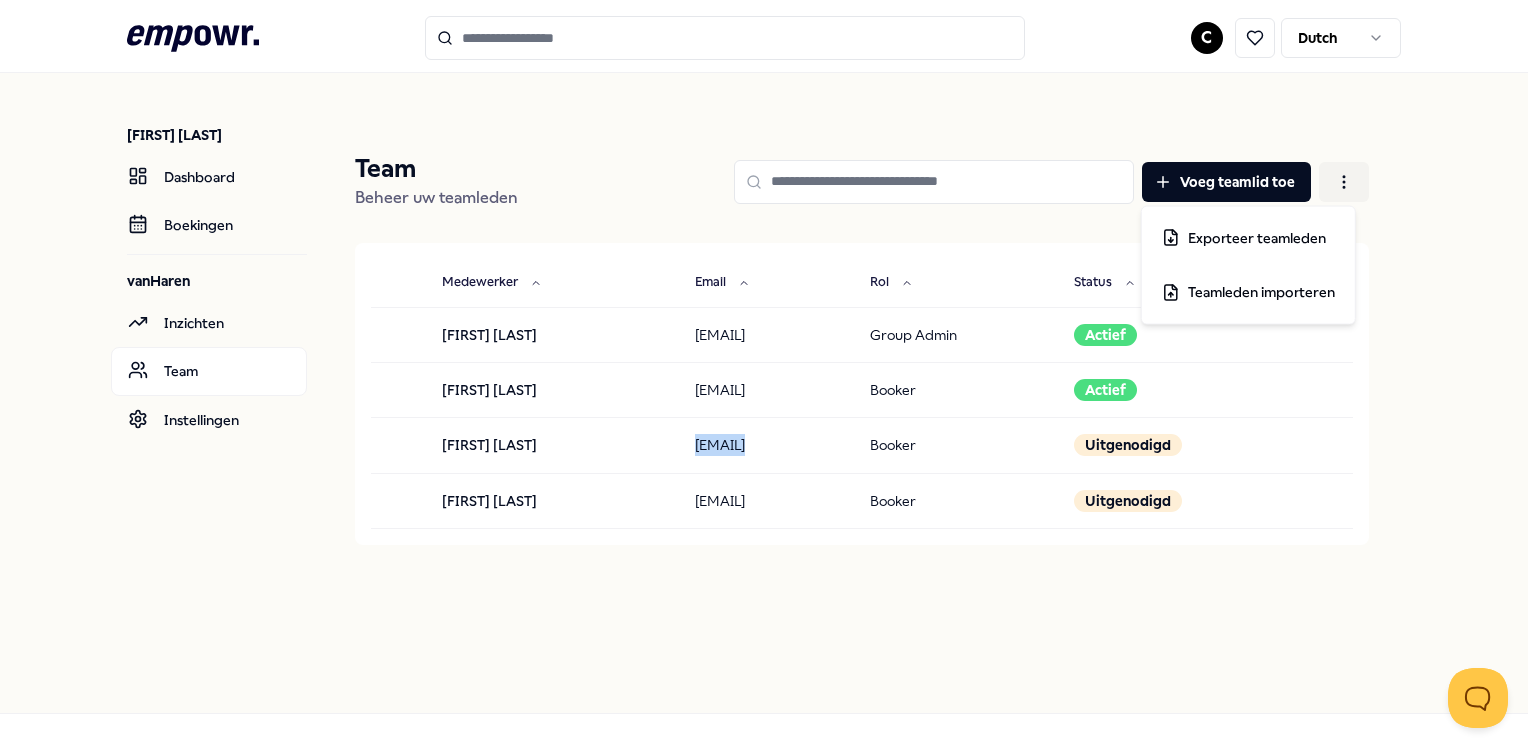 click on ".empowr-logo_svg__cls-1{fill:#03032f} C Dutch [FIRST] [LAST] Dashboard Boekingen vanHaren Inzichten Team Instellingen Team Beheer uw teamleden Voeg teamlid toe Medewerker Email Rol Status [FIRST] [LAST] [EMAIL] Group Admin Actief [FIRST] [LAST] [EMAIL] Booker Actief [FIRST] [LAST] [EMAIL] Booker Uitgenodigd [FIRST] [LAST] [EMAIL] Booker Uitgenodigd [FIRST] [LAST] Actief [EMAIL] Group Admin [FIRST] [LAST] Actief [EMAIL] Booker [FIRST] [LAST] Uitgenodigd [EMAIL] Booker [FIRST] [LAST] Uitgenodigd [EMAIL] Booker Legal & Privacy
Exporteer teamleden Teamleden importeren" at bounding box center [764, 369] 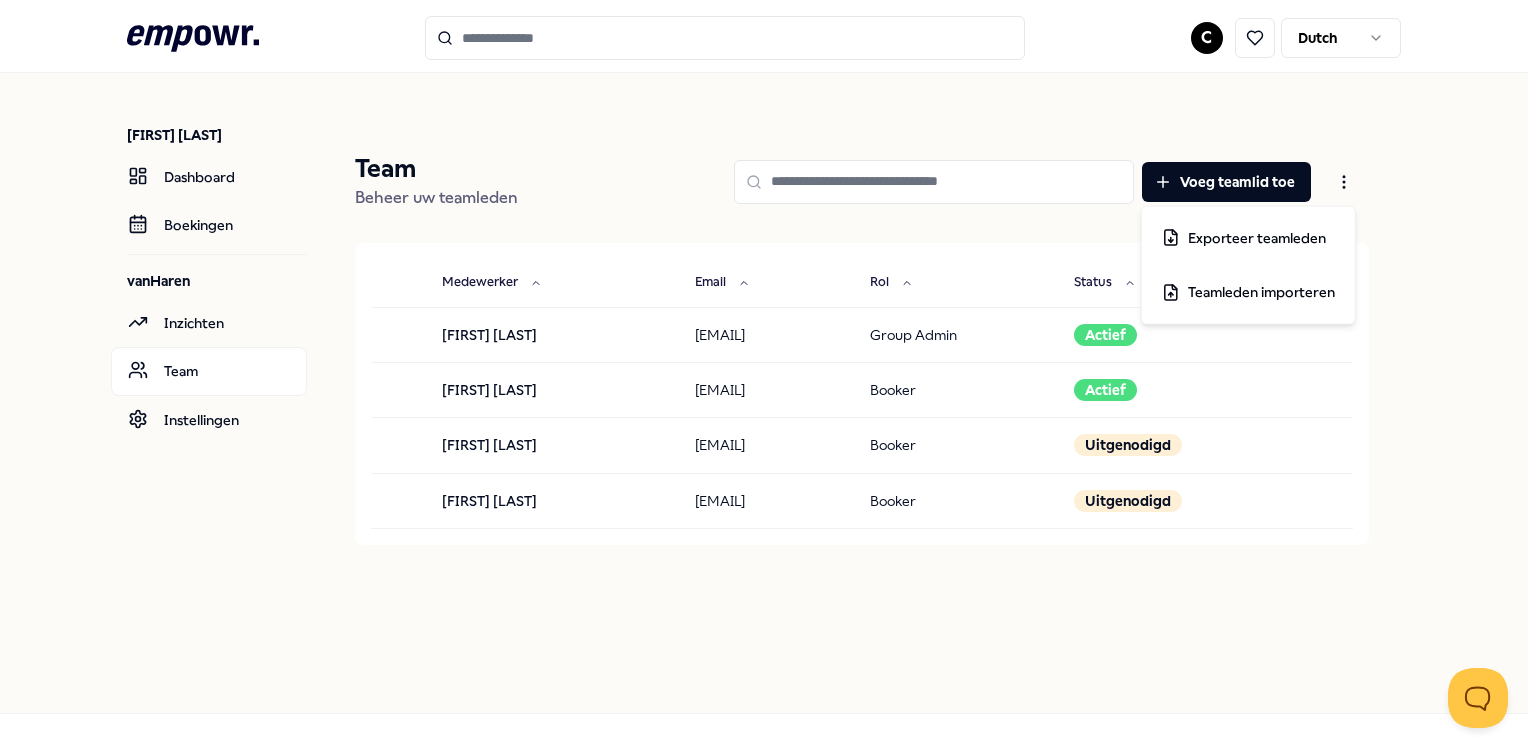 click on ".empowr-logo_svg__cls-1{fill:#03032f} C Dutch [FIRST] [LAST] Dashboard Boekingen vanHaren Inzichten Team Instellingen Team Beheer uw teamleden Voeg teamlid toe Medewerker Email Rol Status [FIRST] [LAST] [EMAIL] Group Admin Actief [FIRST] [LAST] [EMAIL] Booker Actief [FIRST] [LAST] [EMAIL] Booker Uitgenodigd [FIRST] [LAST] [EMAIL] Booker Uitgenodigd [FIRST] [LAST] Actief [EMAIL] Group Admin [FIRST] [LAST] Actief [EMAIL] Booker [FIRST] [LAST] Uitgenodigd [EMAIL] Booker [FIRST] [LAST] Uitgenodigd [EMAIL] Booker Legal & Privacy
Exporteer teamleden Teamleden importeren" at bounding box center [764, 369] 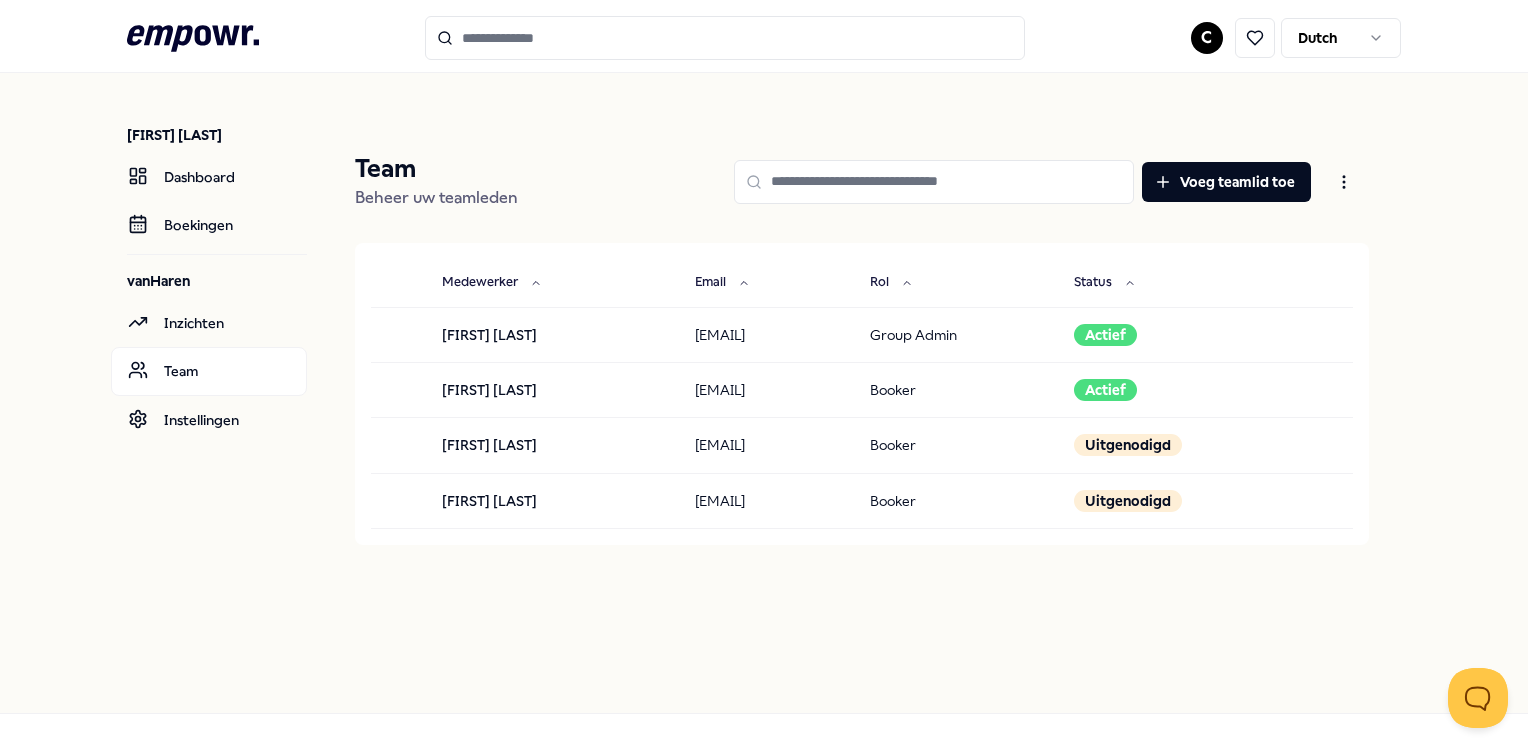 click on "Beheer uw teamleden" at bounding box center (436, 197) 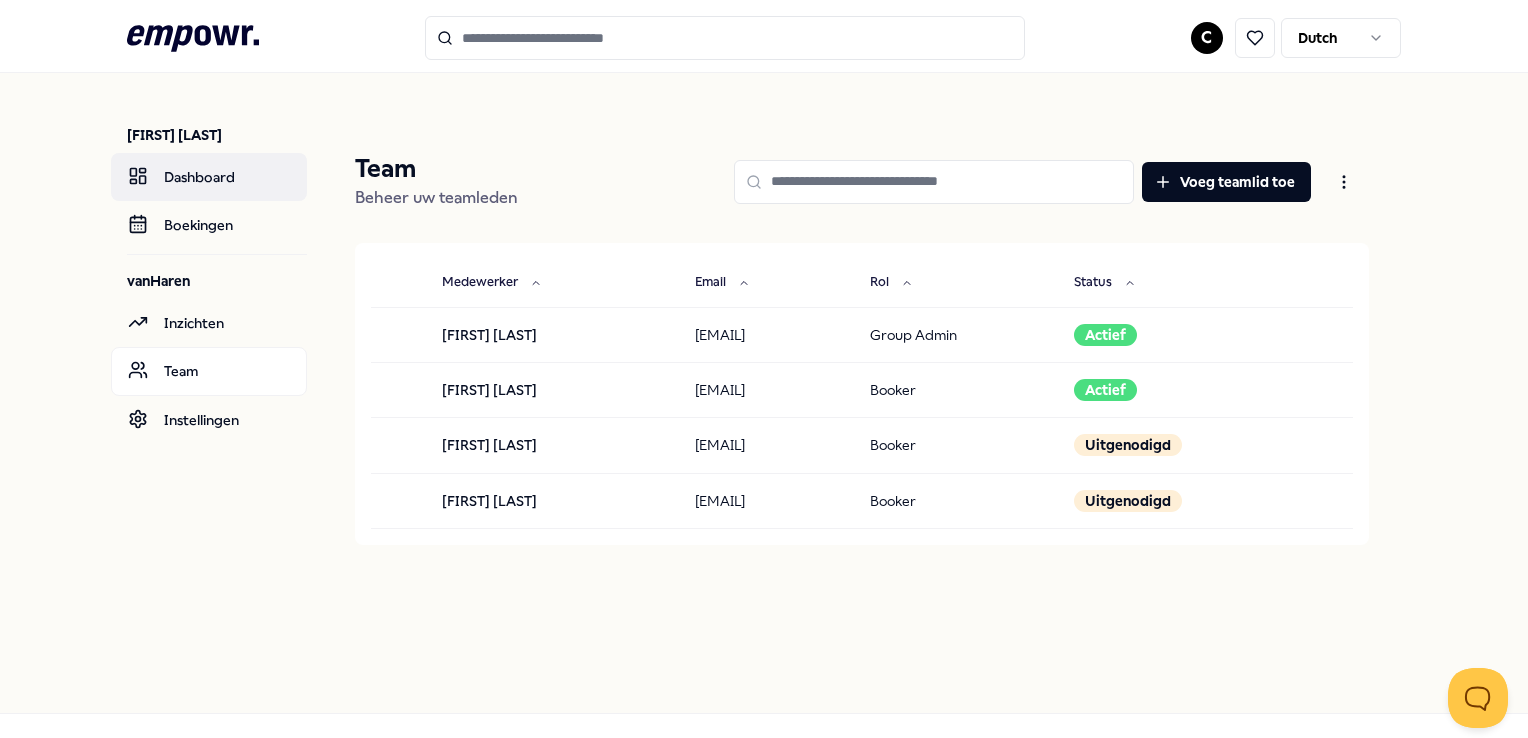 click on "Dashboard" at bounding box center (209, 177) 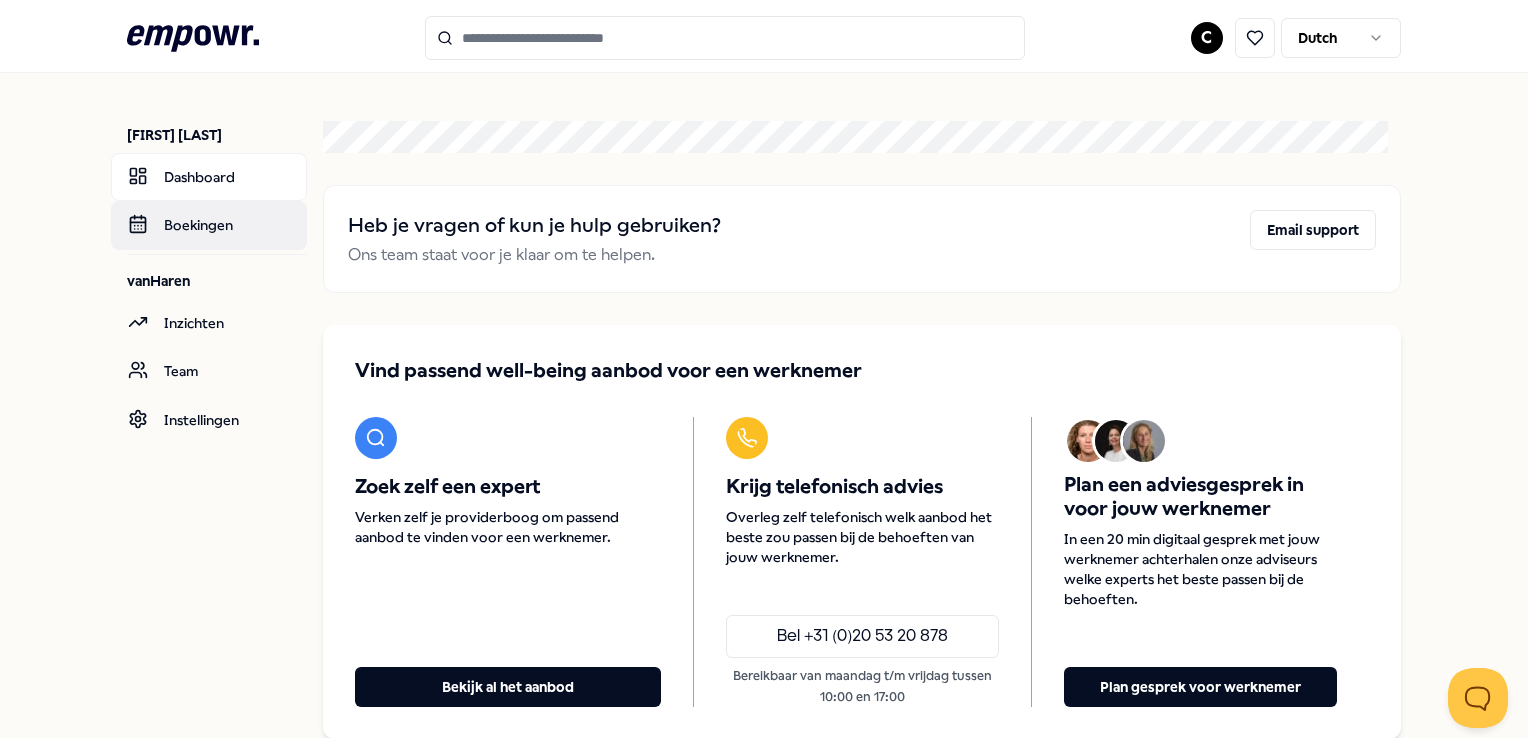 click on "Boekingen" at bounding box center (209, 225) 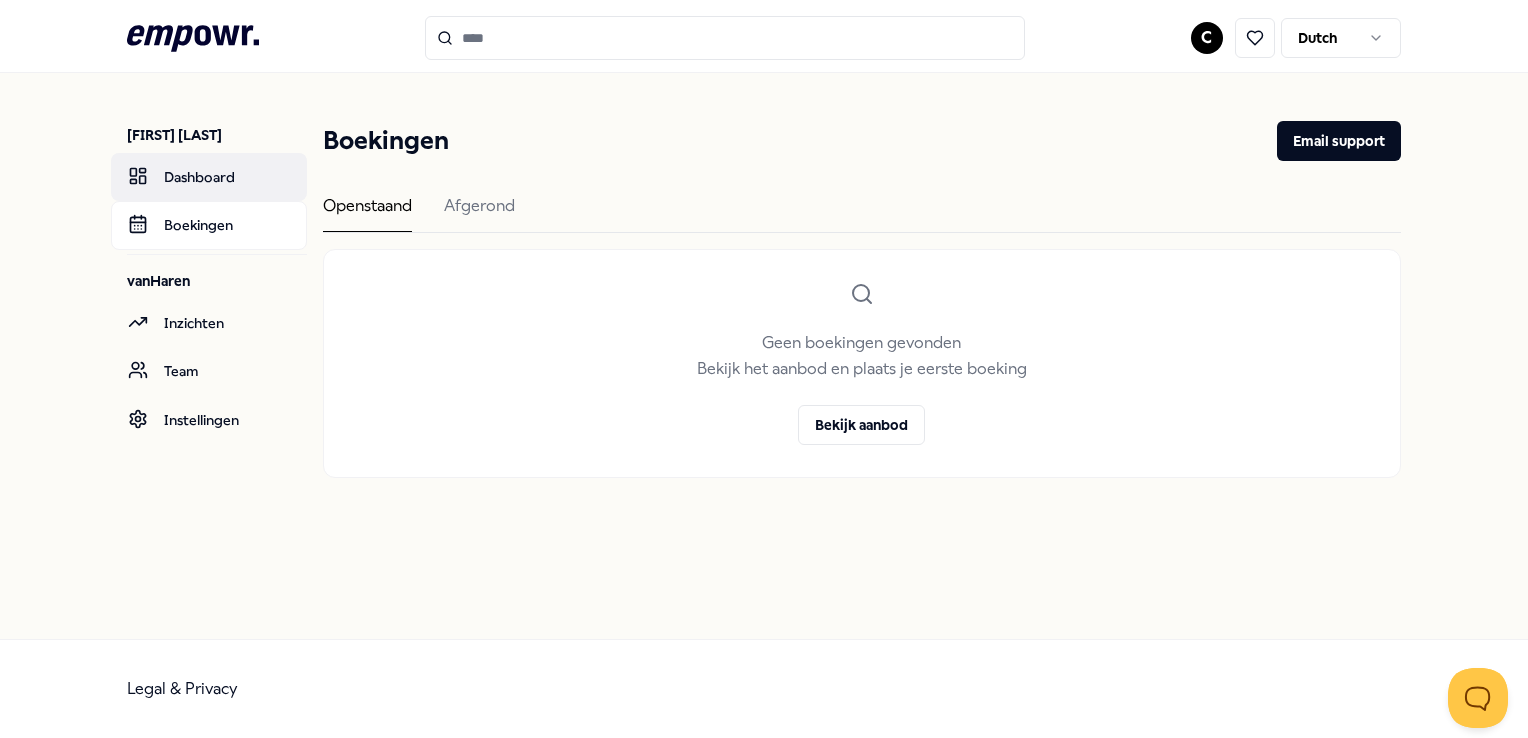 click on "Dashboard" at bounding box center [209, 177] 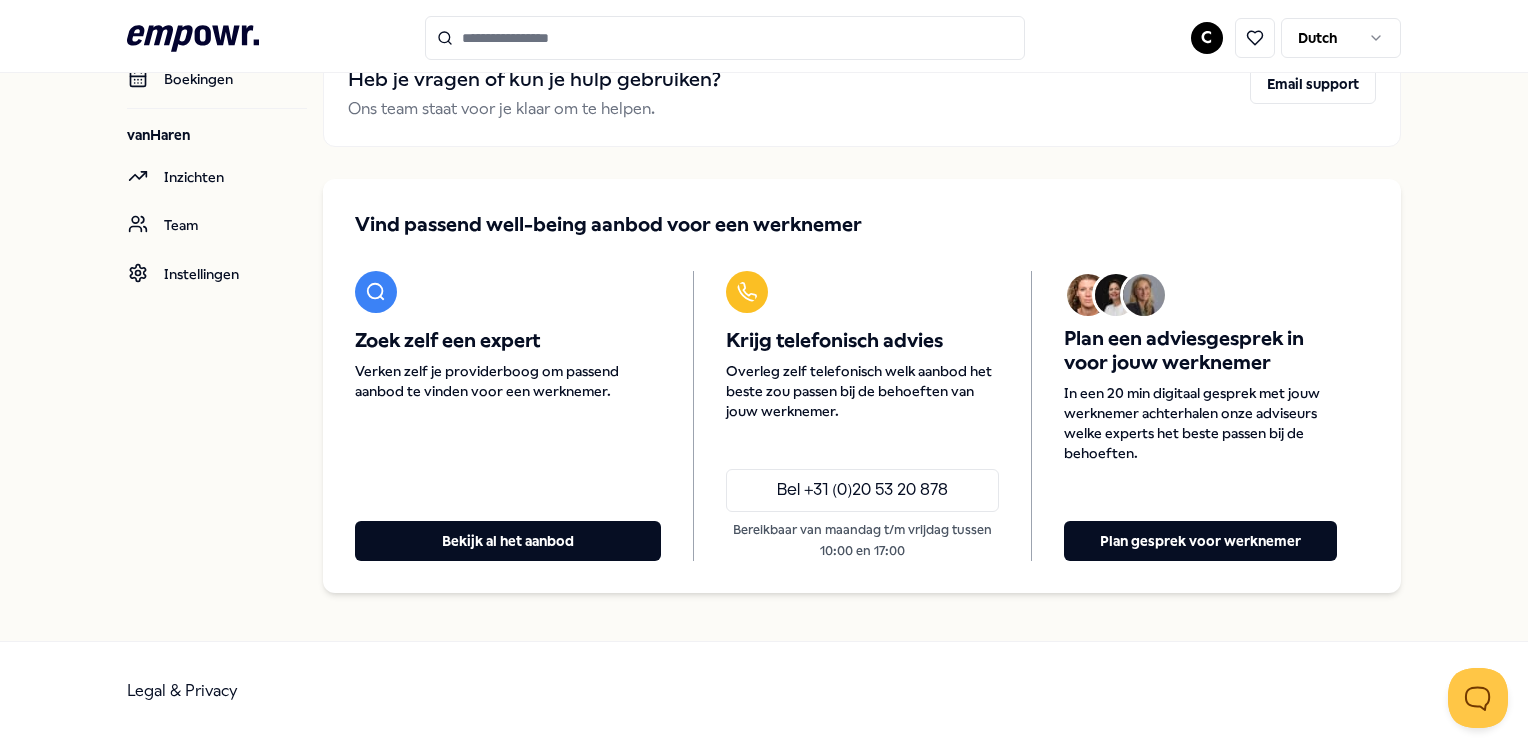 scroll, scrollTop: 144, scrollLeft: 0, axis: vertical 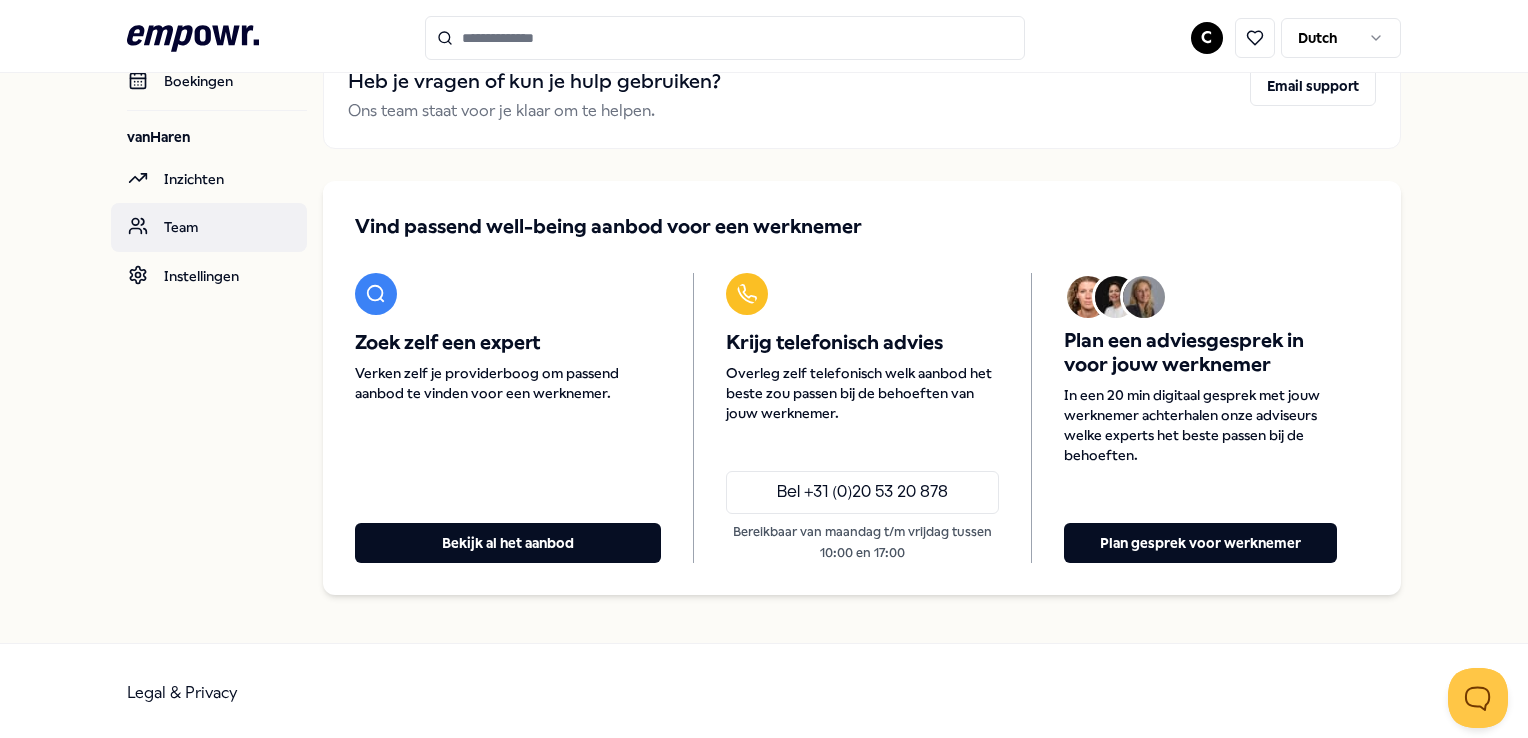 click on "Team" at bounding box center (209, 227) 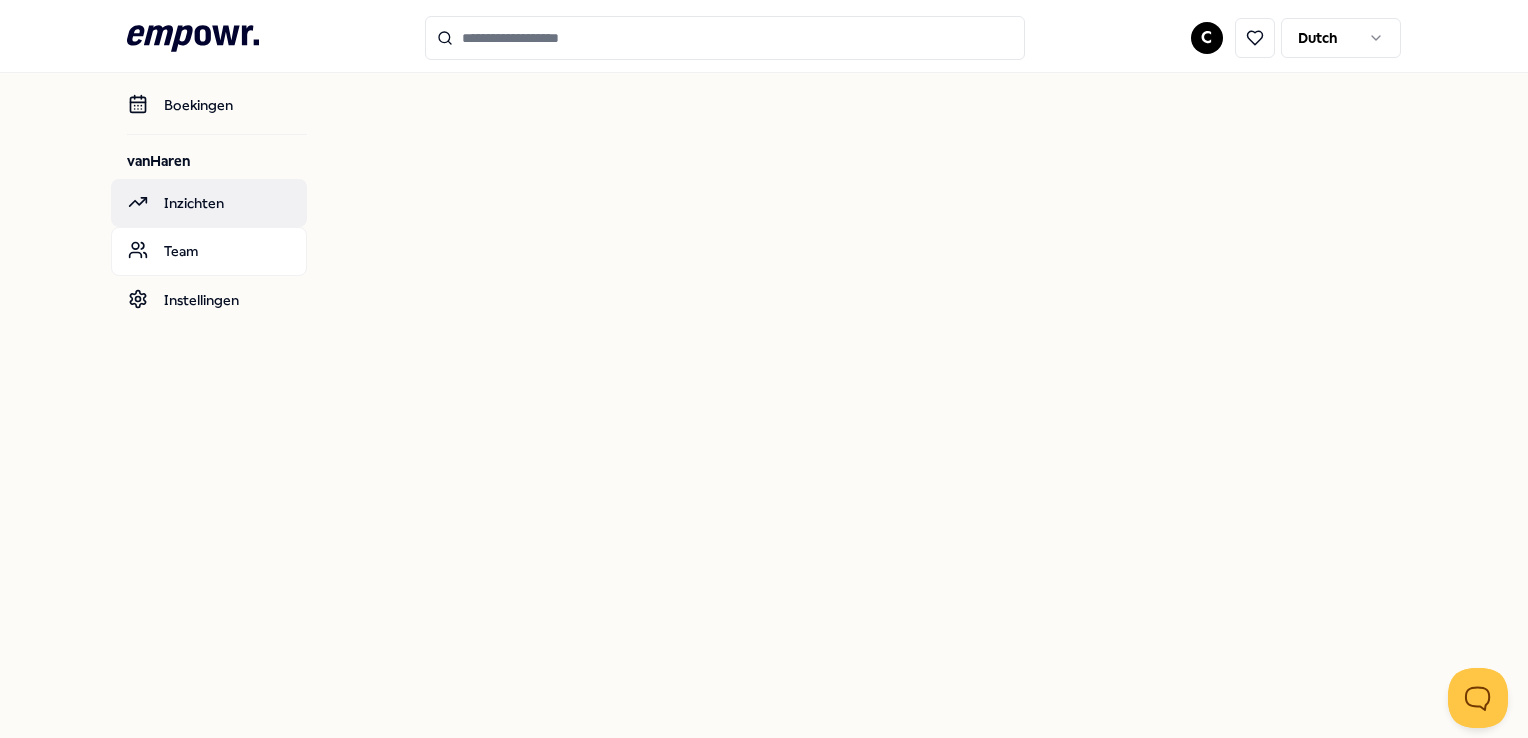 scroll, scrollTop: 72, scrollLeft: 0, axis: vertical 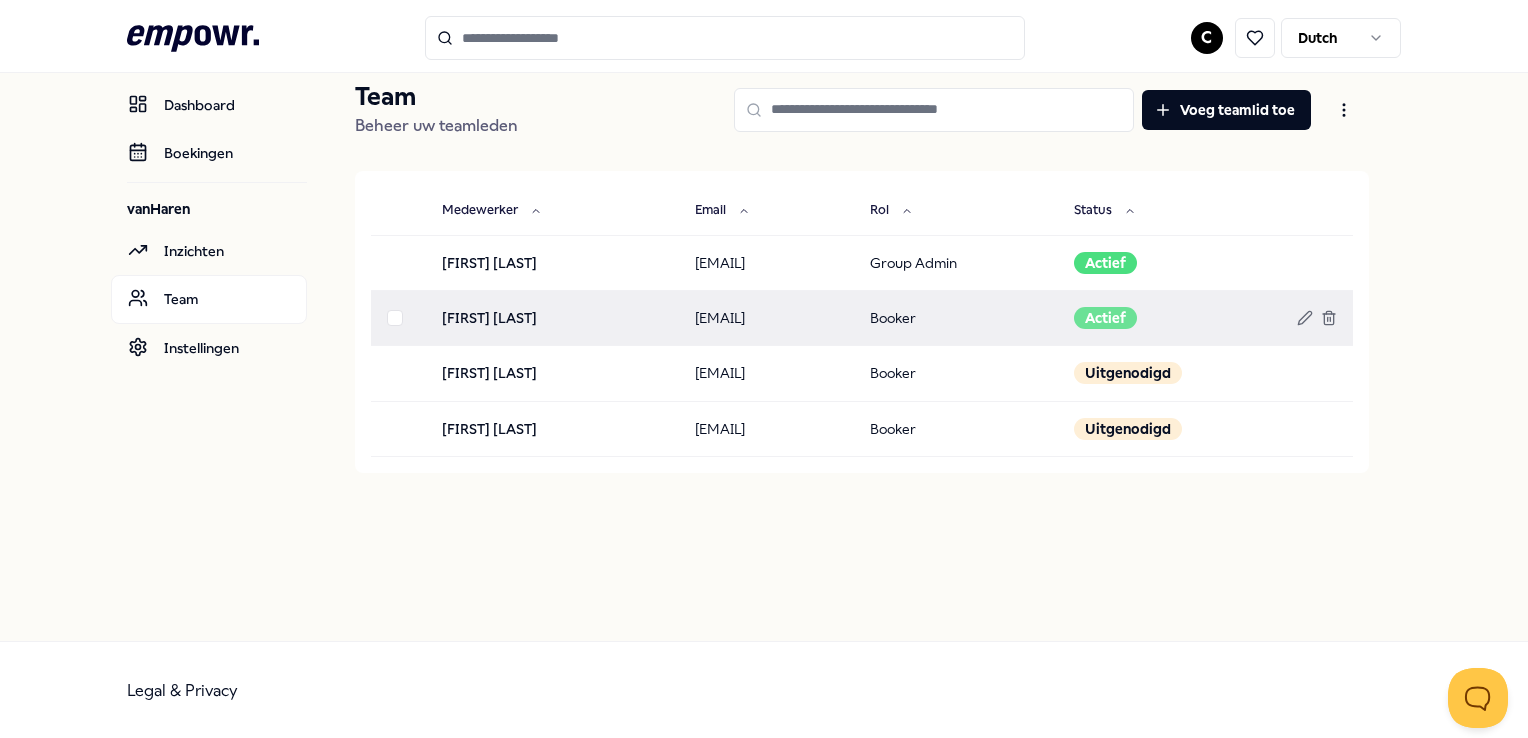 click on "Actief" at bounding box center [1105, 318] 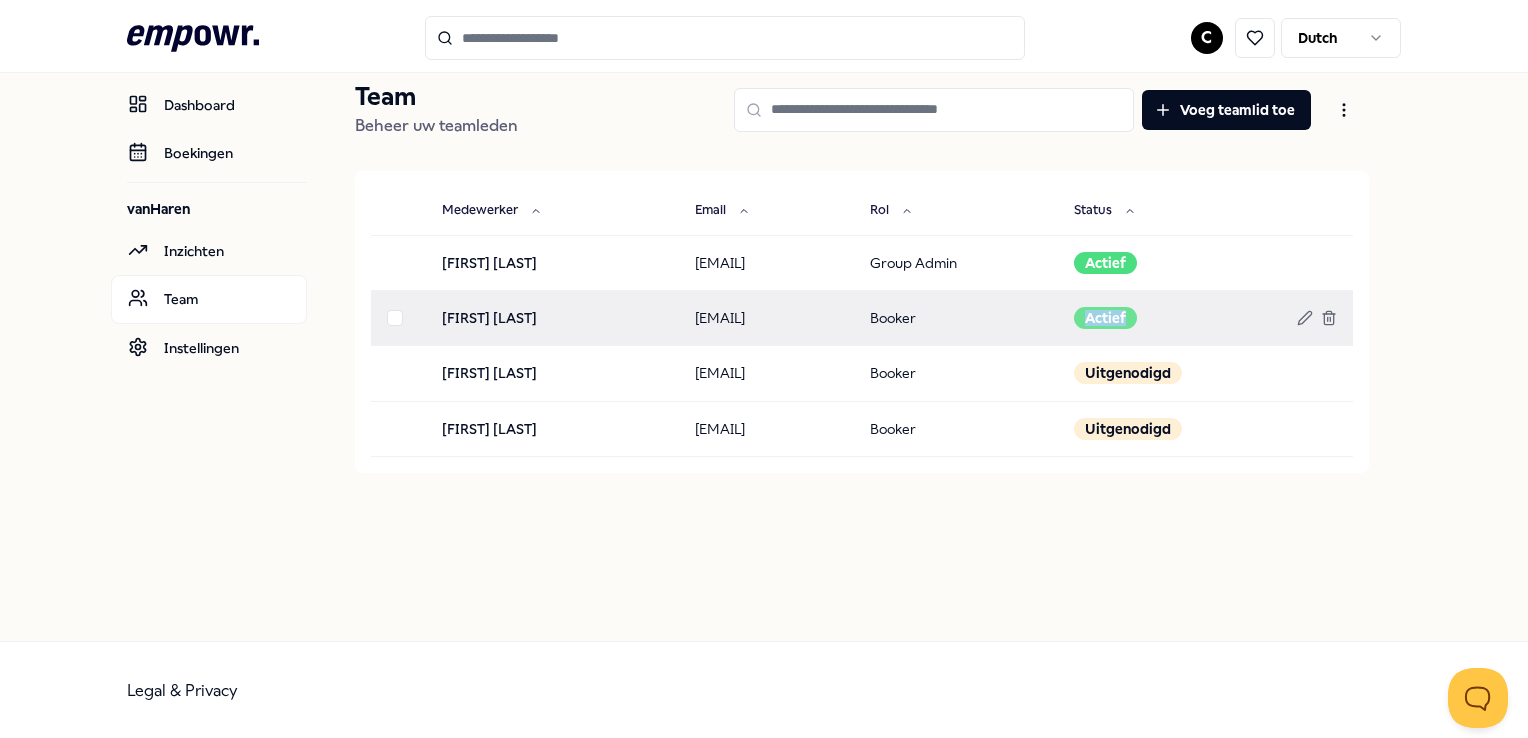 click on "Actief" at bounding box center (1105, 318) 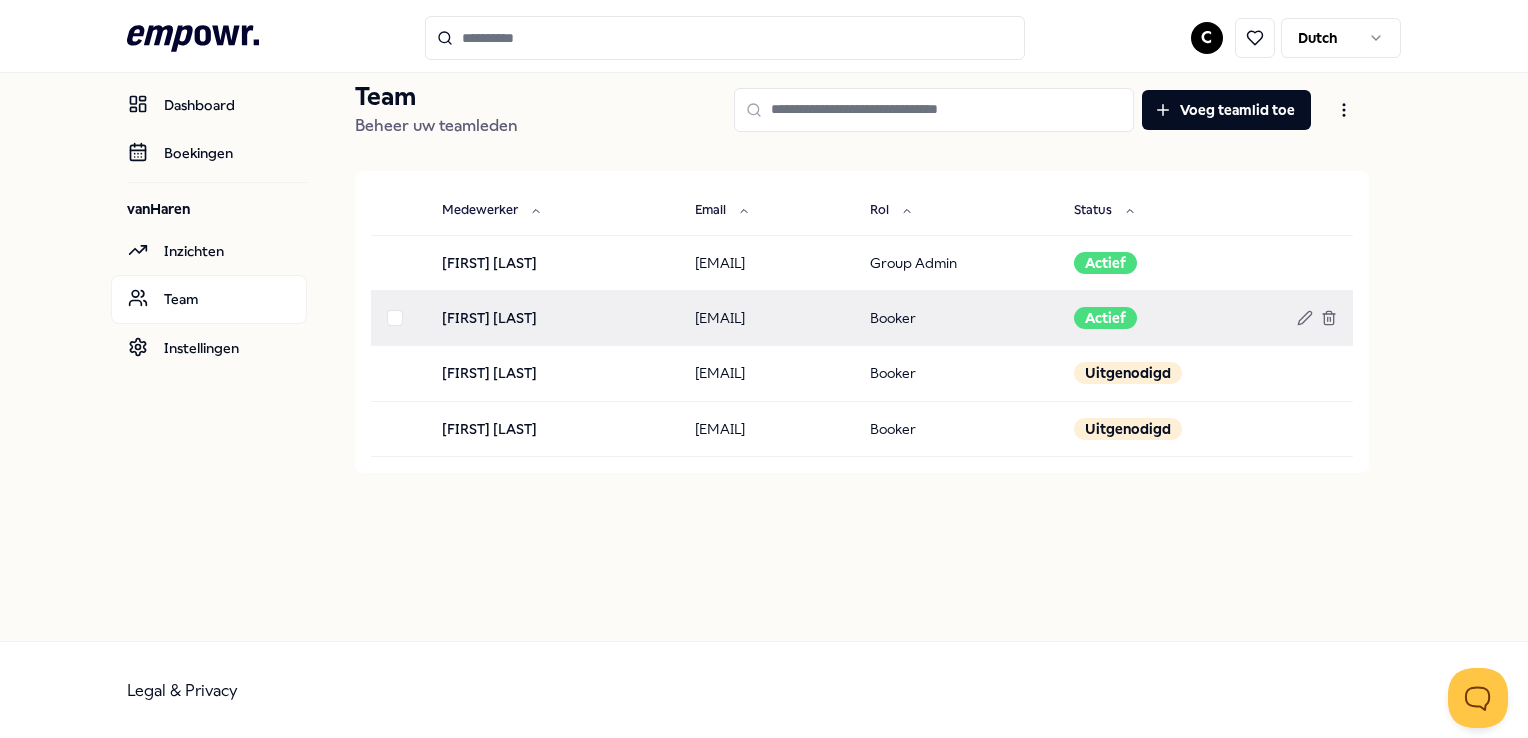 drag, startPoint x: 1102, startPoint y: 318, endPoint x: 968, endPoint y: 318, distance: 134 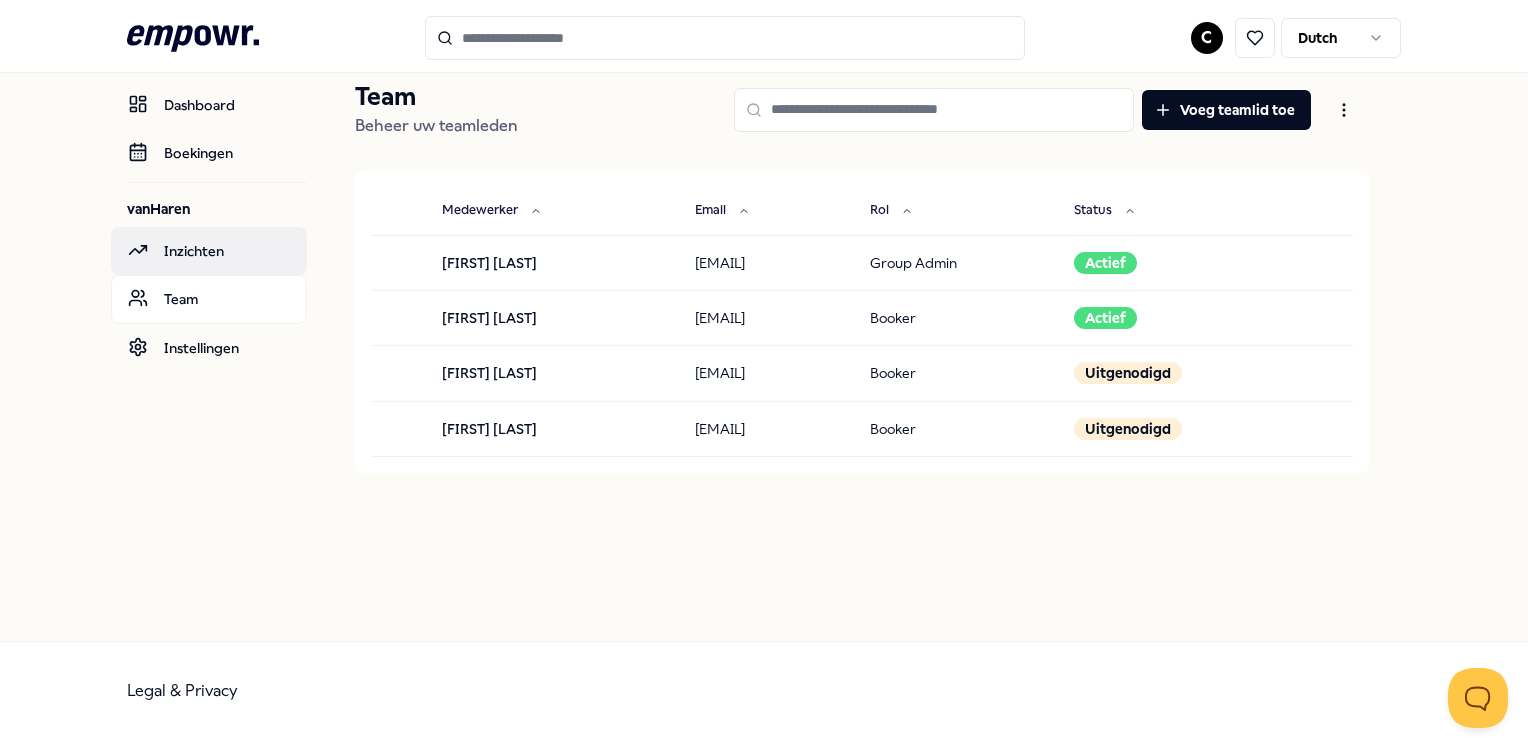 click on "Inzichten" at bounding box center [209, 251] 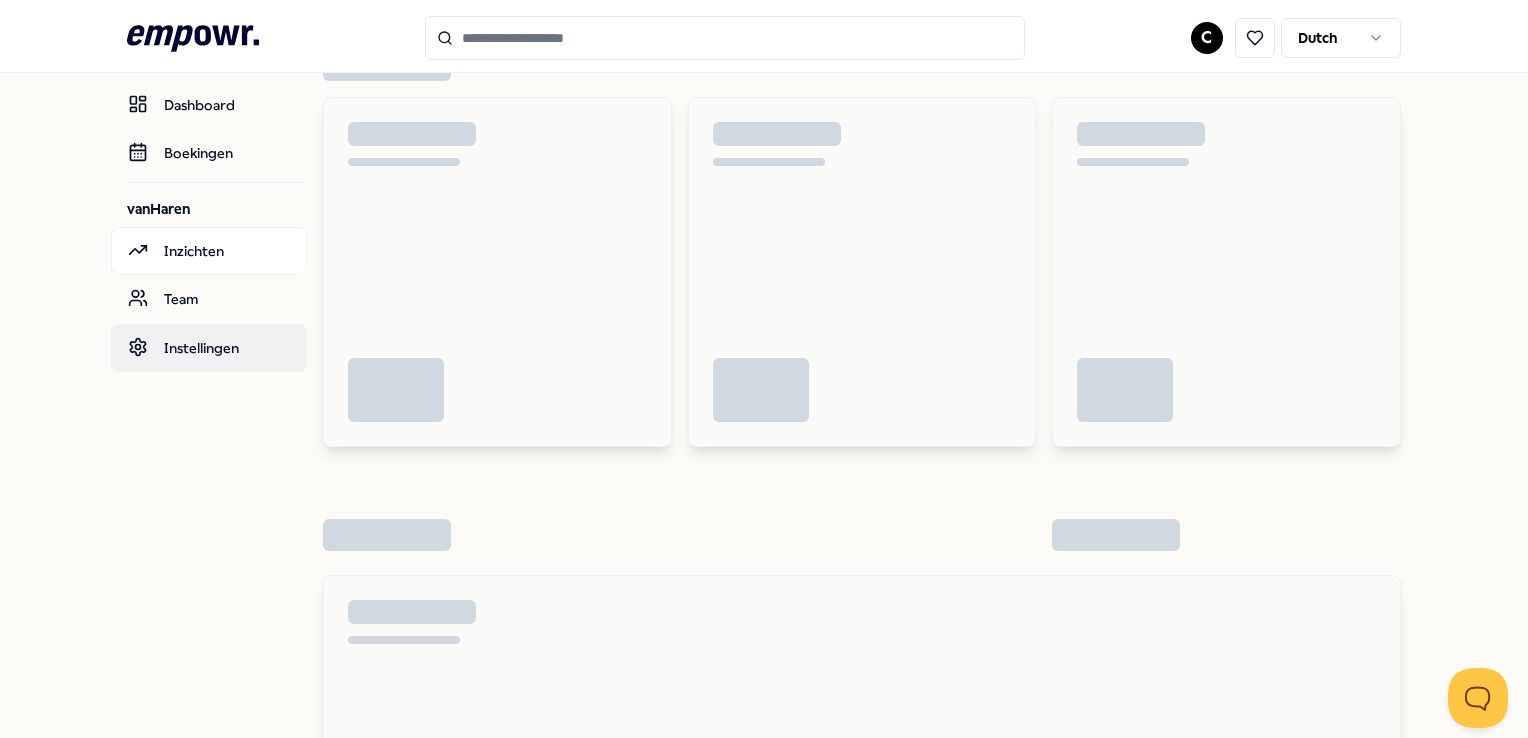 click on "Instellingen" at bounding box center [209, 348] 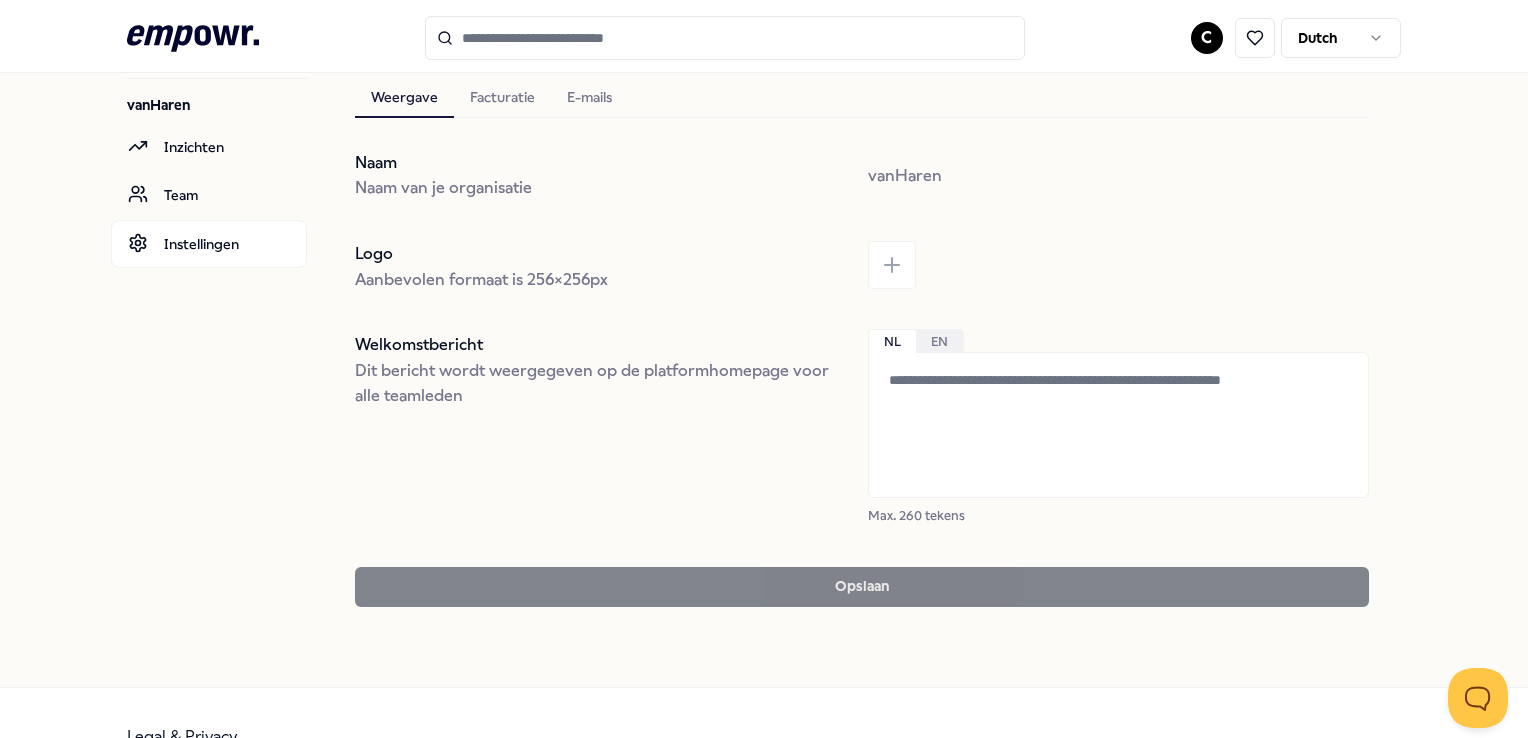 scroll, scrollTop: 176, scrollLeft: 0, axis: vertical 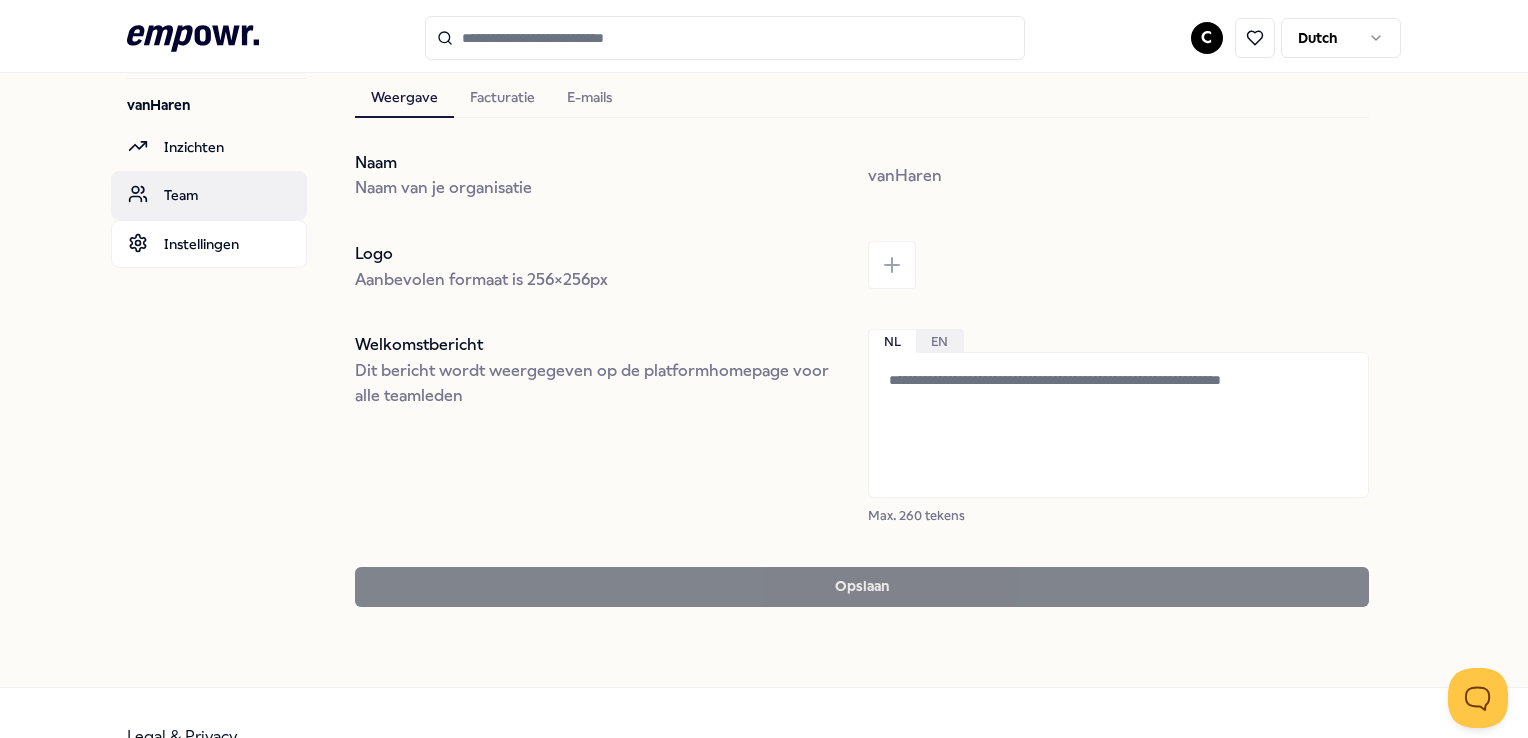 click on "Team" at bounding box center (209, 195) 